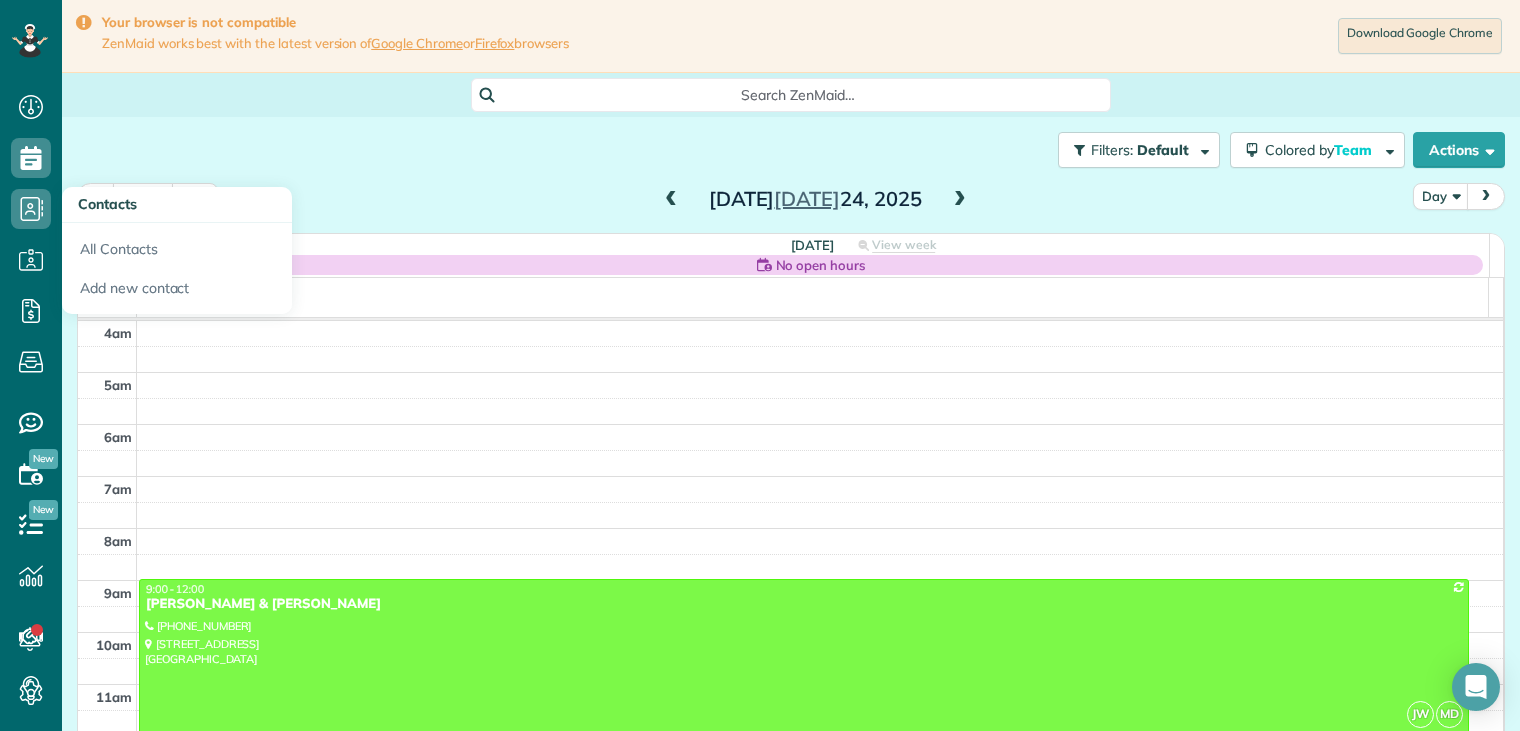scroll, scrollTop: 0, scrollLeft: 0, axis: both 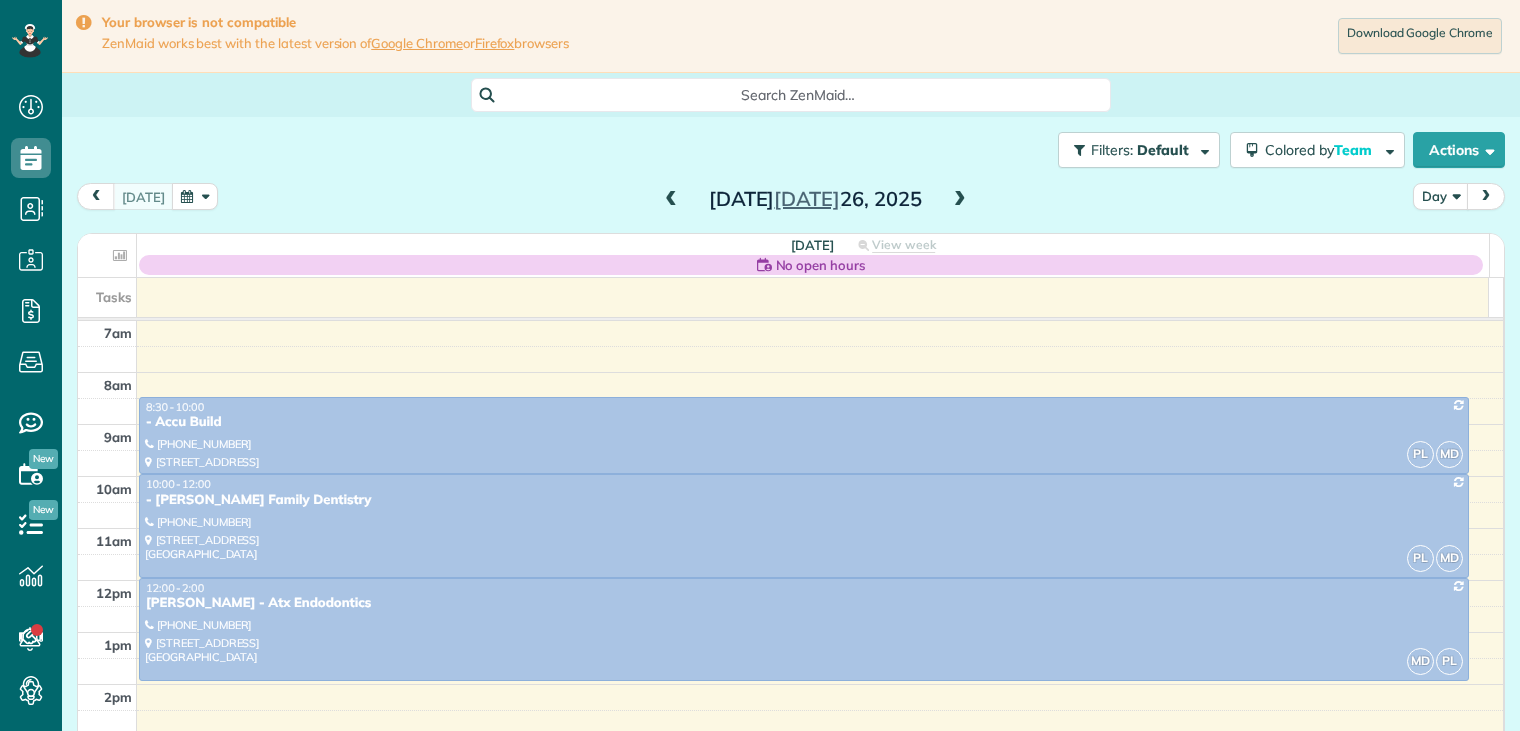 click at bounding box center (960, 200) 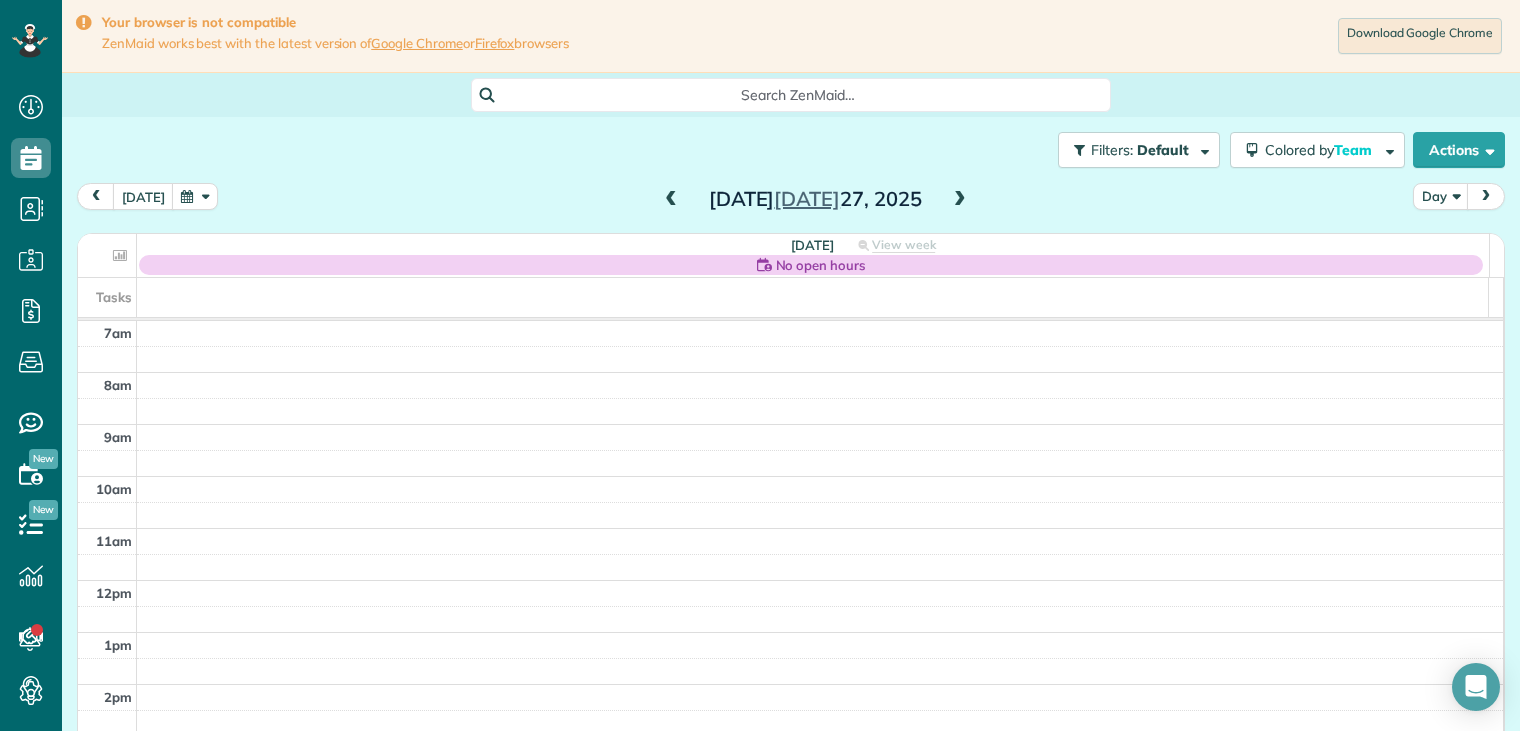 click at bounding box center [960, 200] 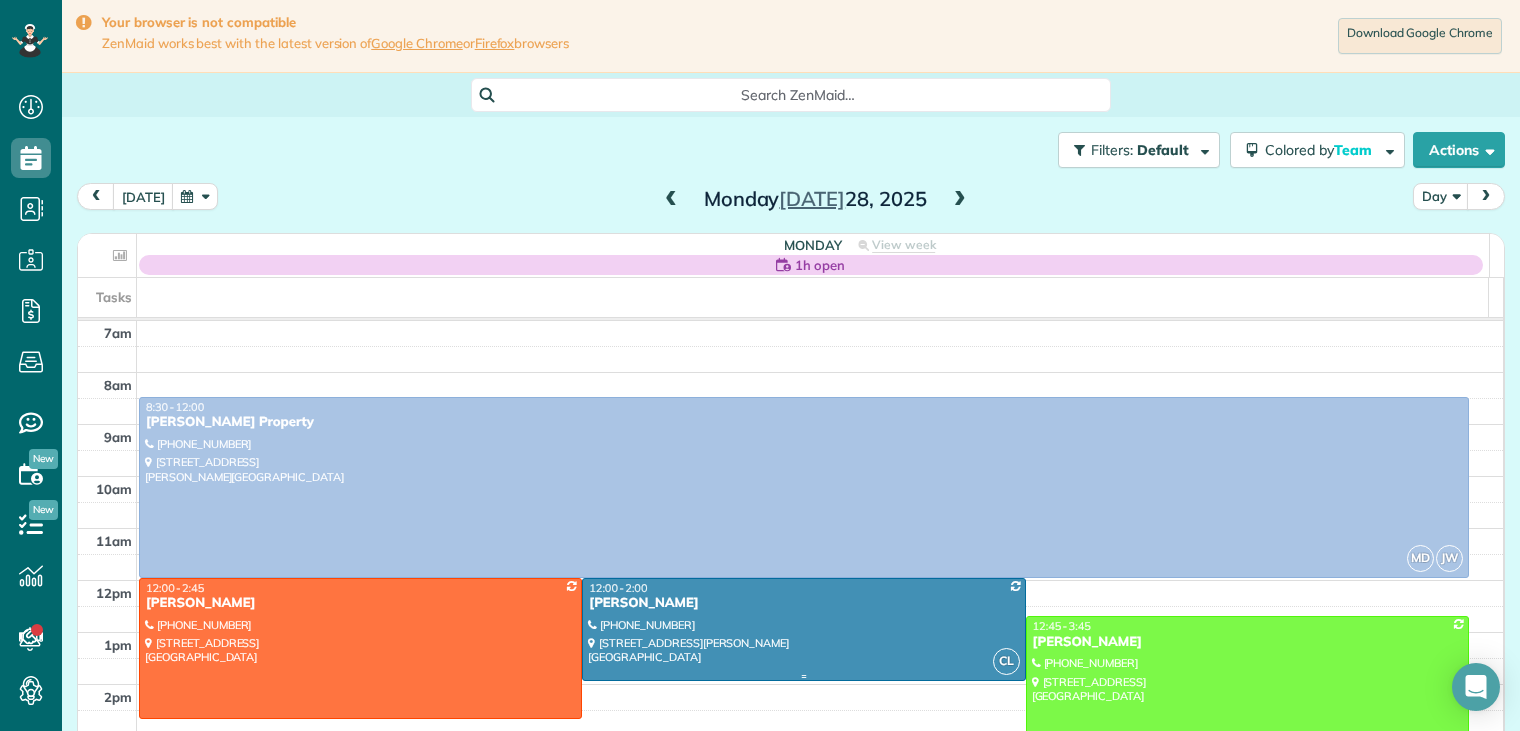 click on "[PERSON_NAME]" at bounding box center (803, 603) 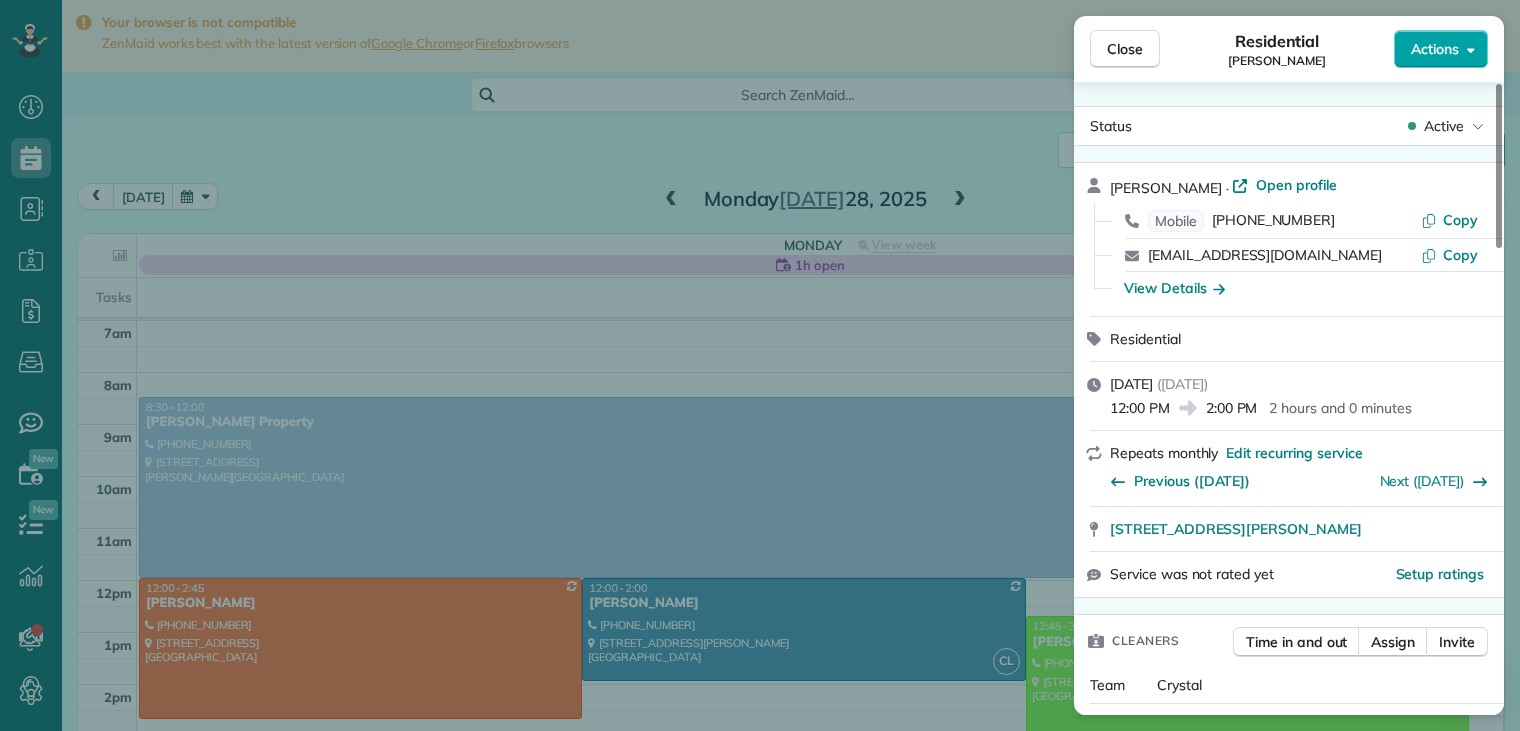 click on "Actions" at bounding box center (1435, 49) 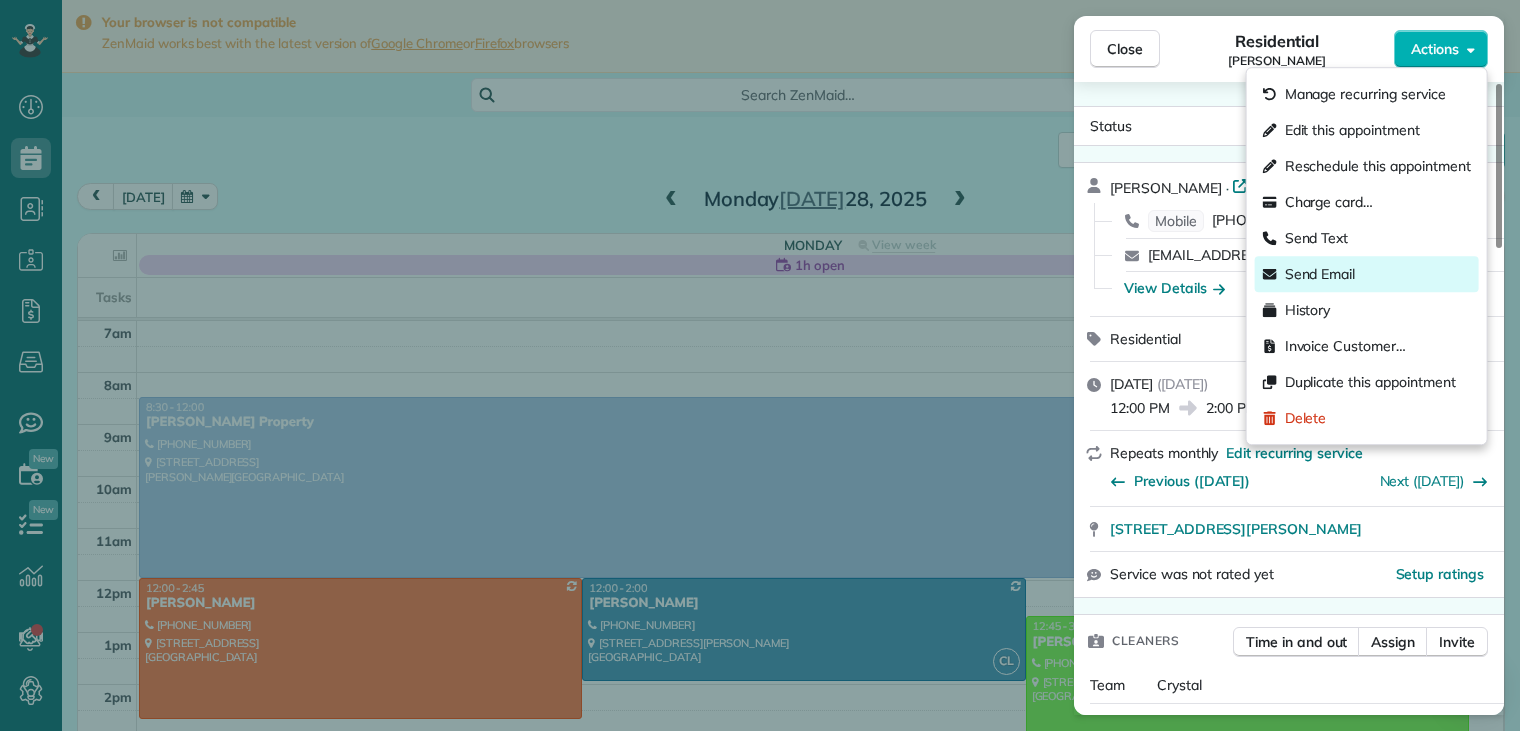 click on "Send Email" at bounding box center [1320, 274] 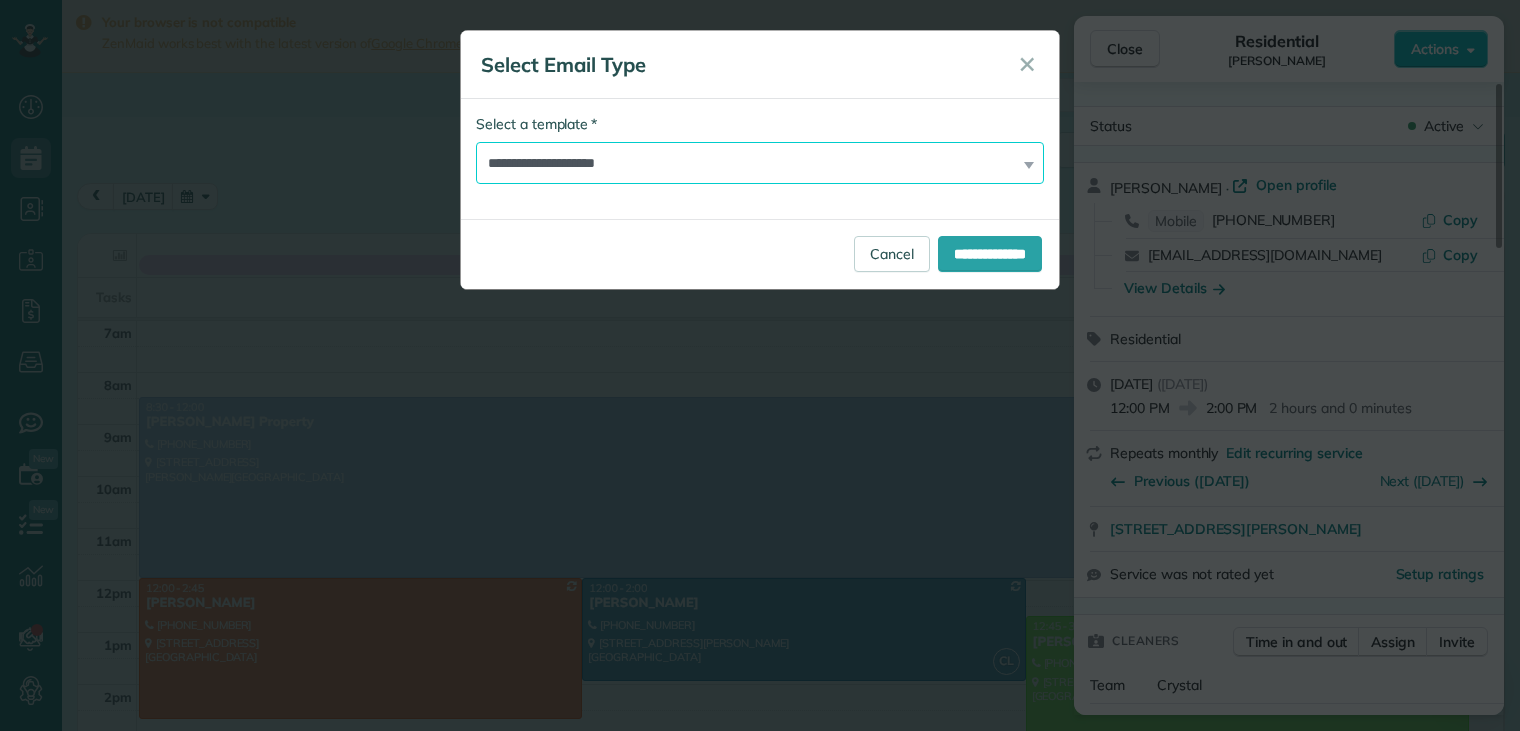 click on "**********" at bounding box center (760, 163) 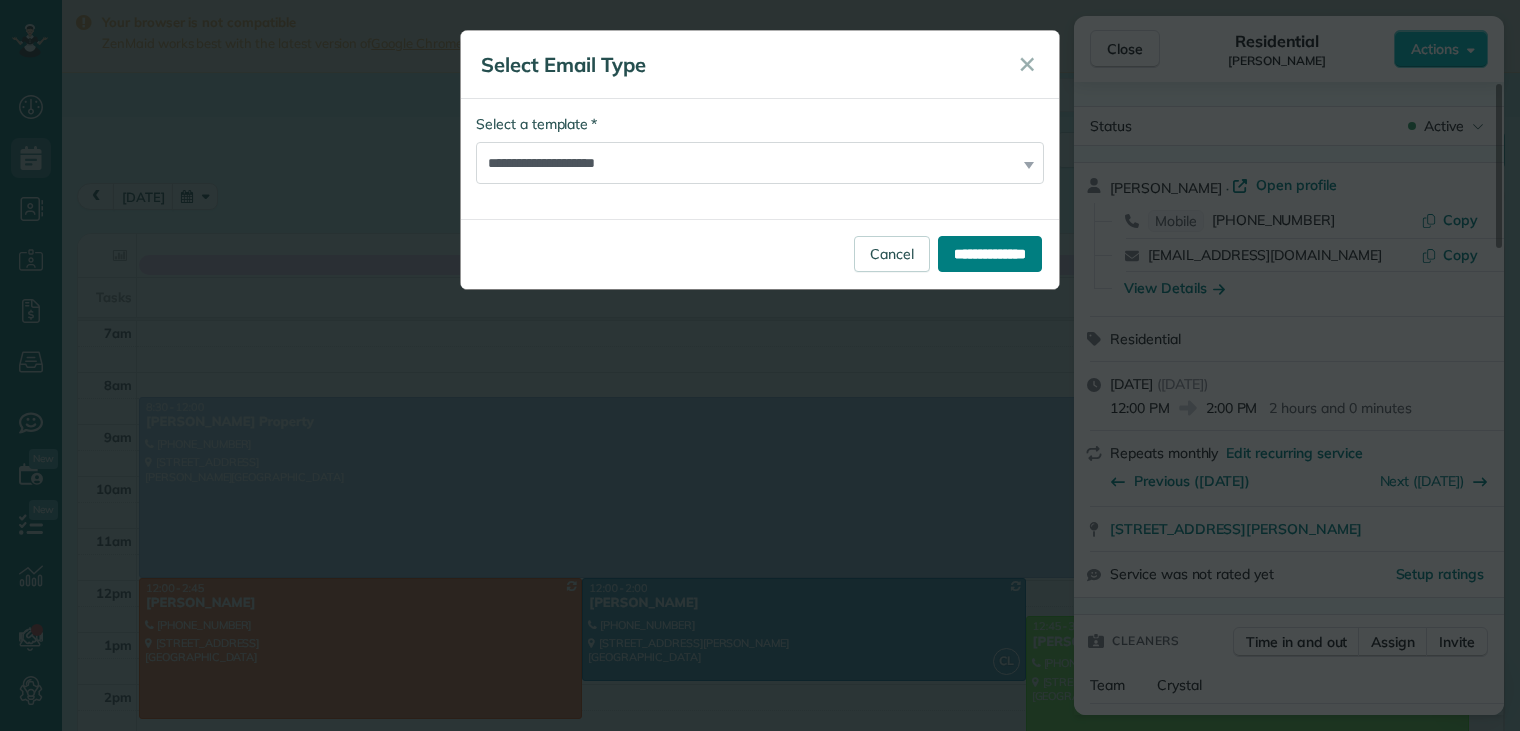 click on "**********" at bounding box center [990, 254] 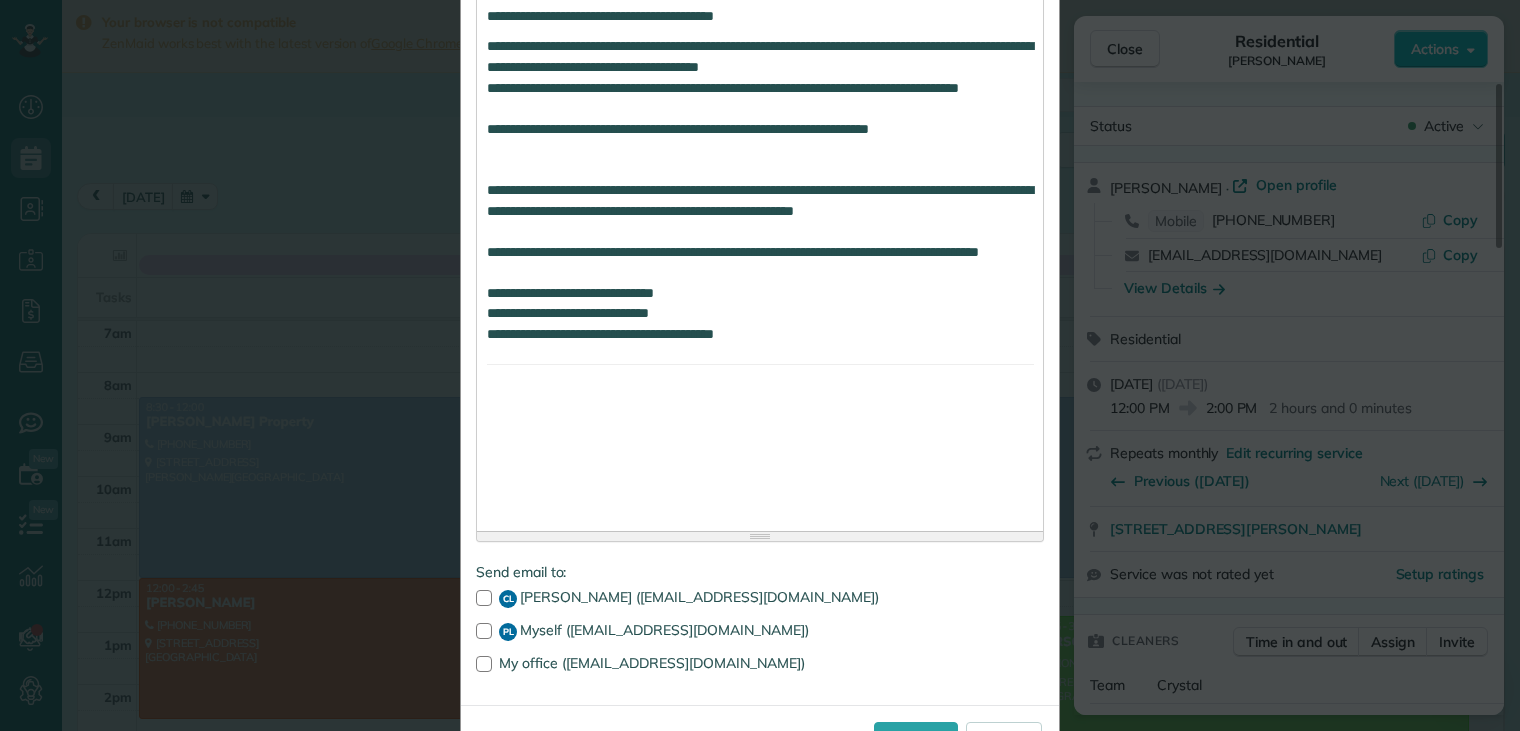 scroll, scrollTop: 1403, scrollLeft: 0, axis: vertical 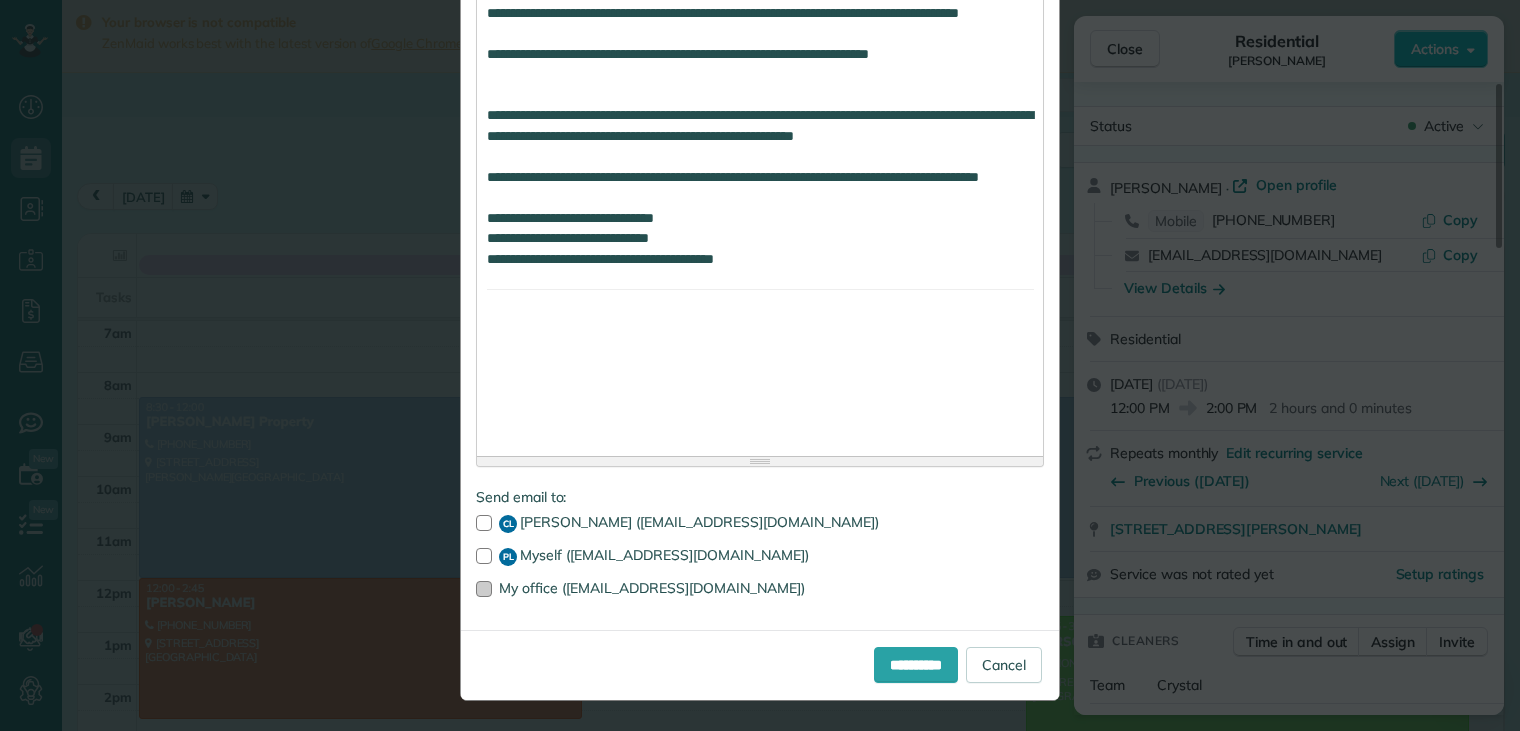 click at bounding box center (484, 589) 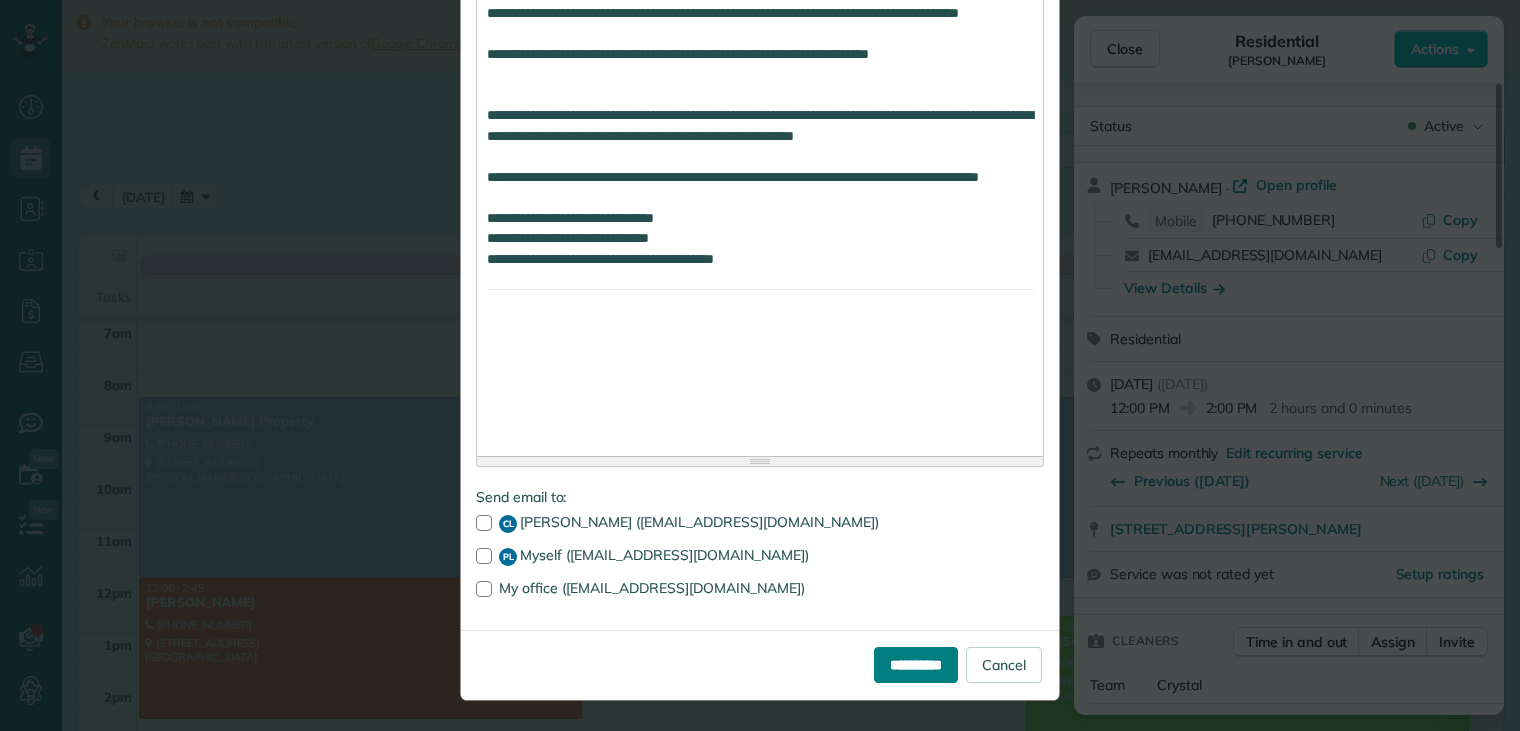 click on "**********" at bounding box center [916, 665] 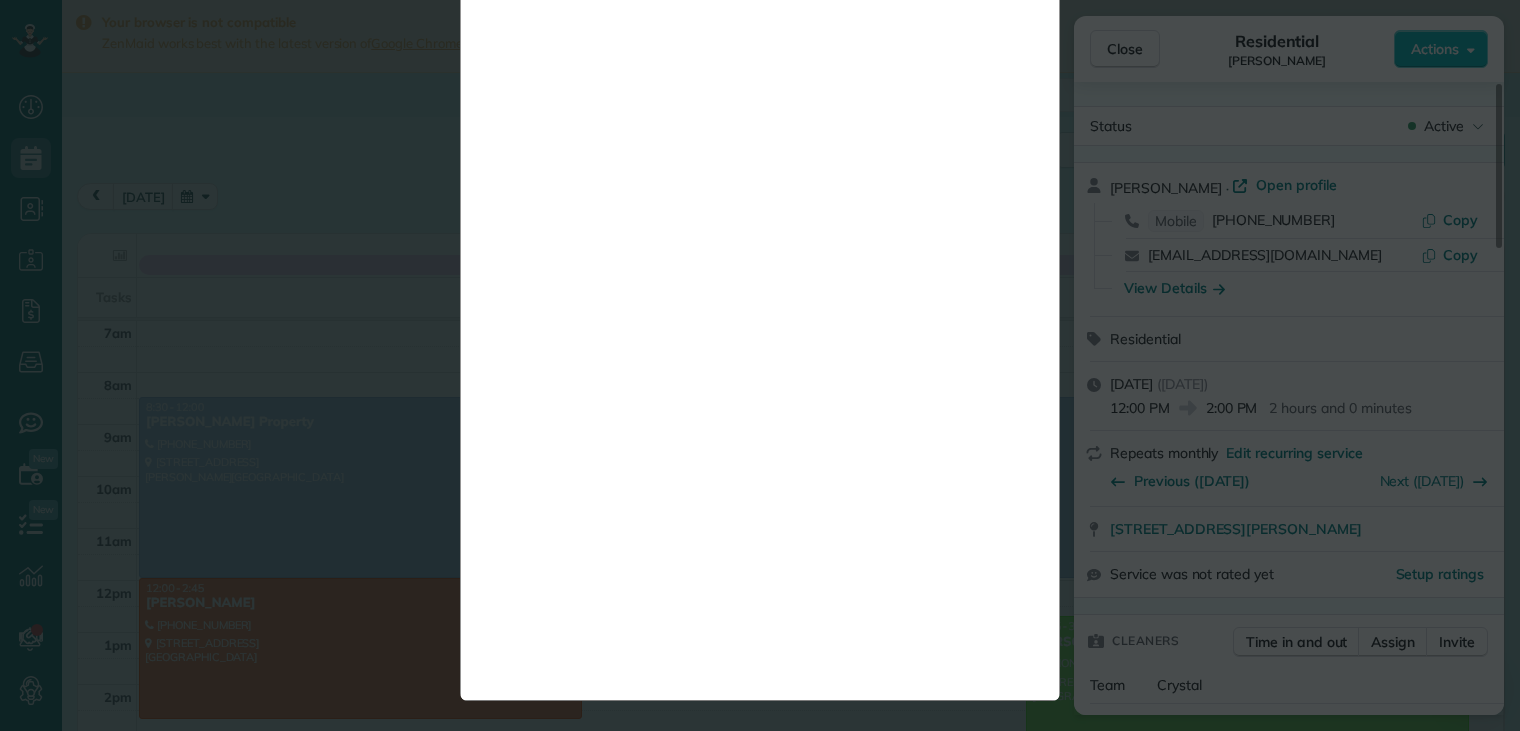 scroll, scrollTop: 0, scrollLeft: 0, axis: both 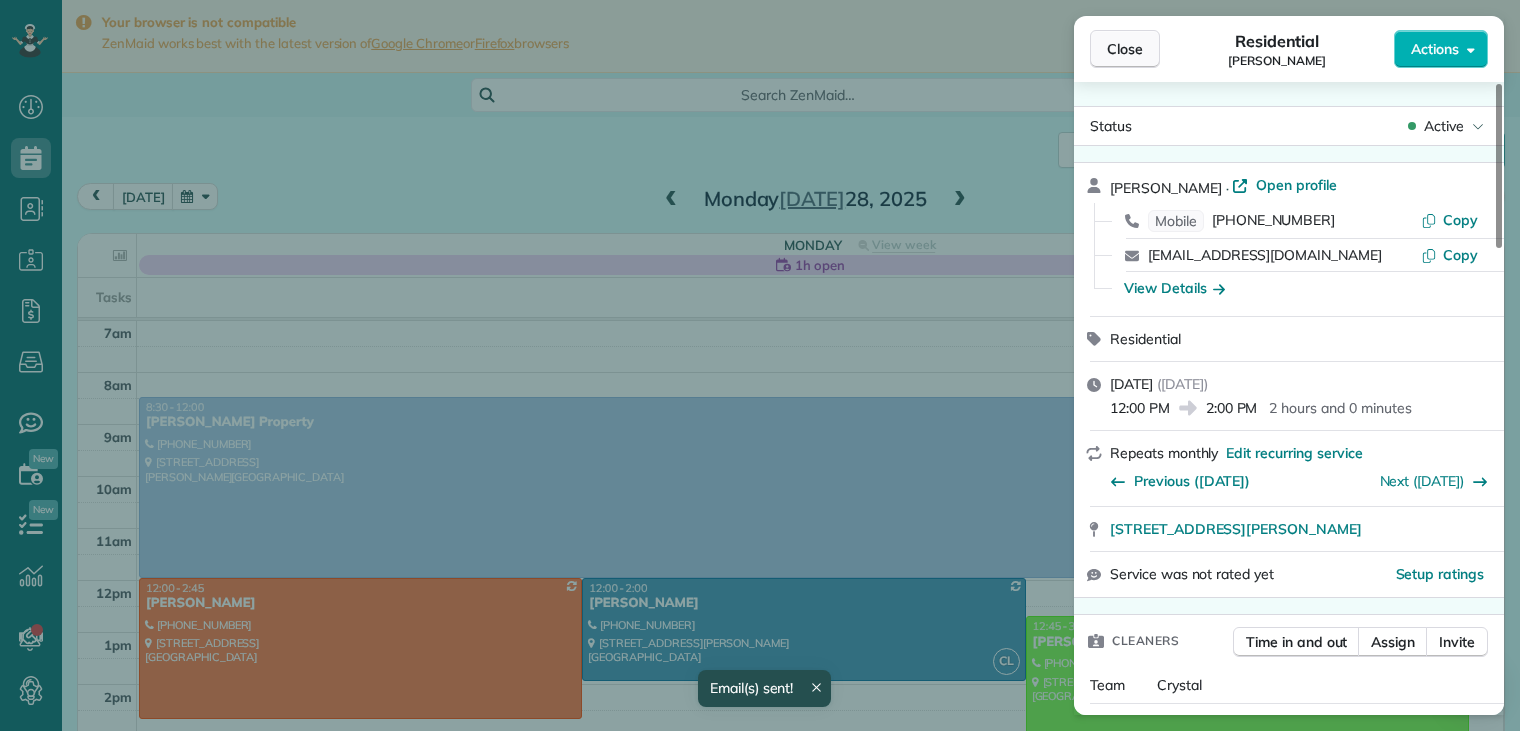 click on "Close" at bounding box center [1125, 49] 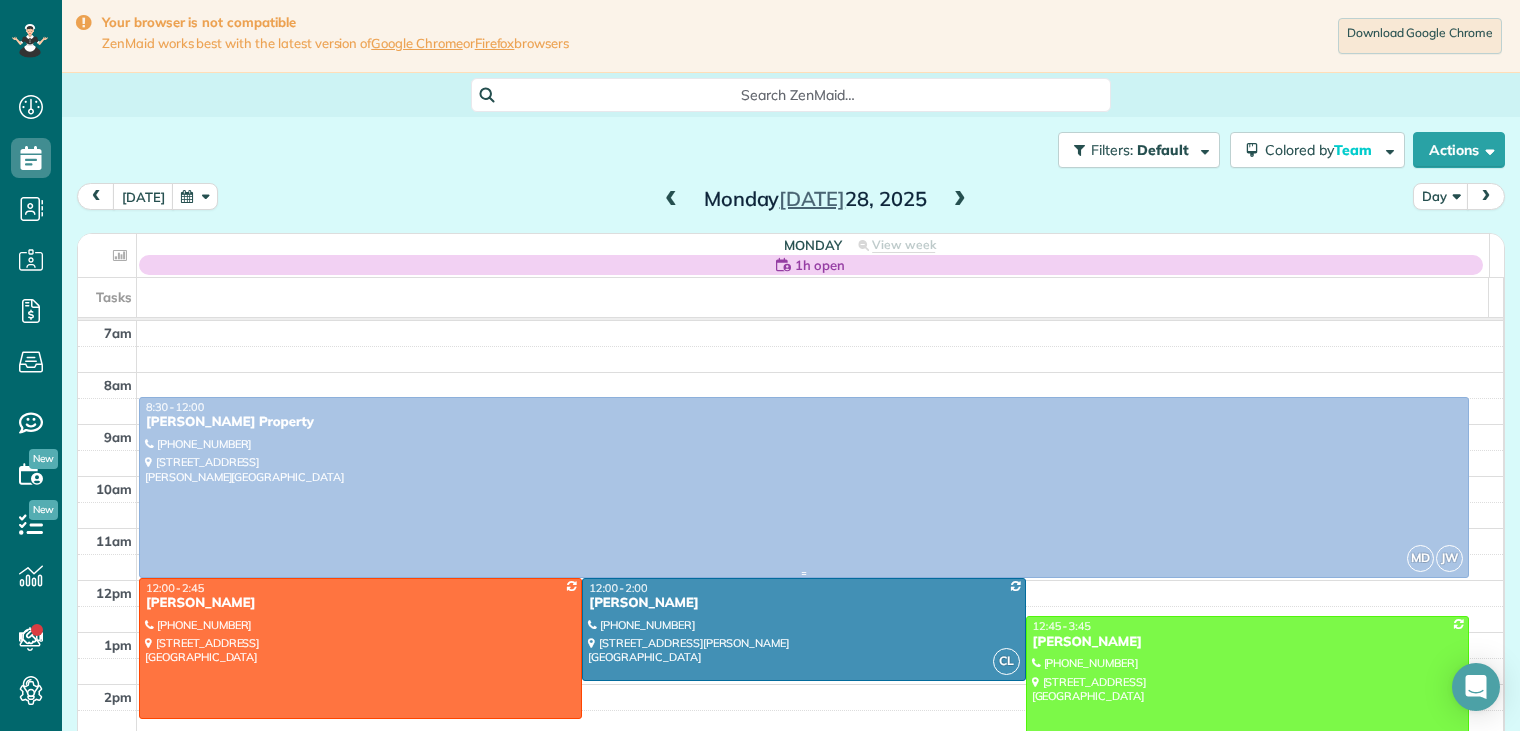 click on "Guerin Property" at bounding box center [804, 422] 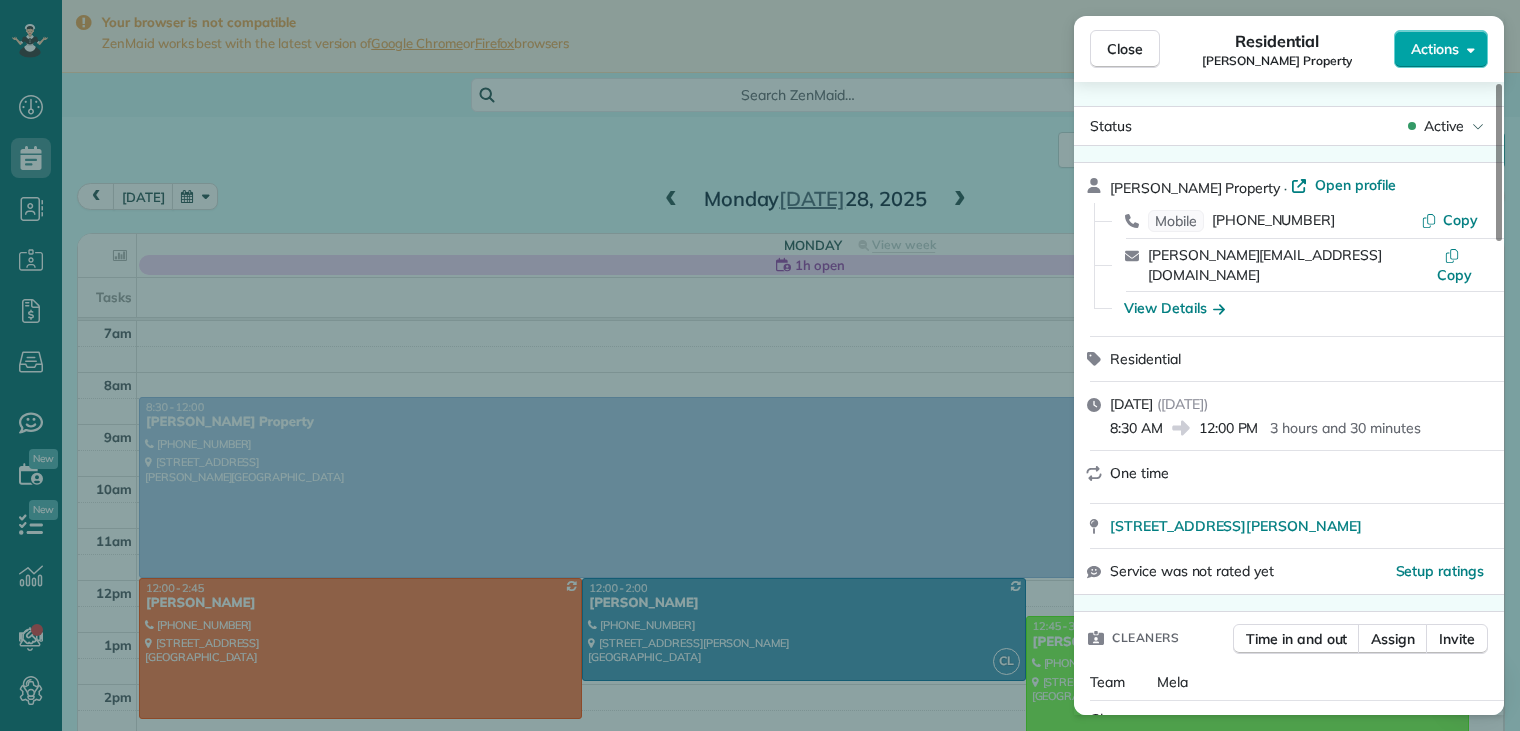 click on "Actions" at bounding box center [1435, 49] 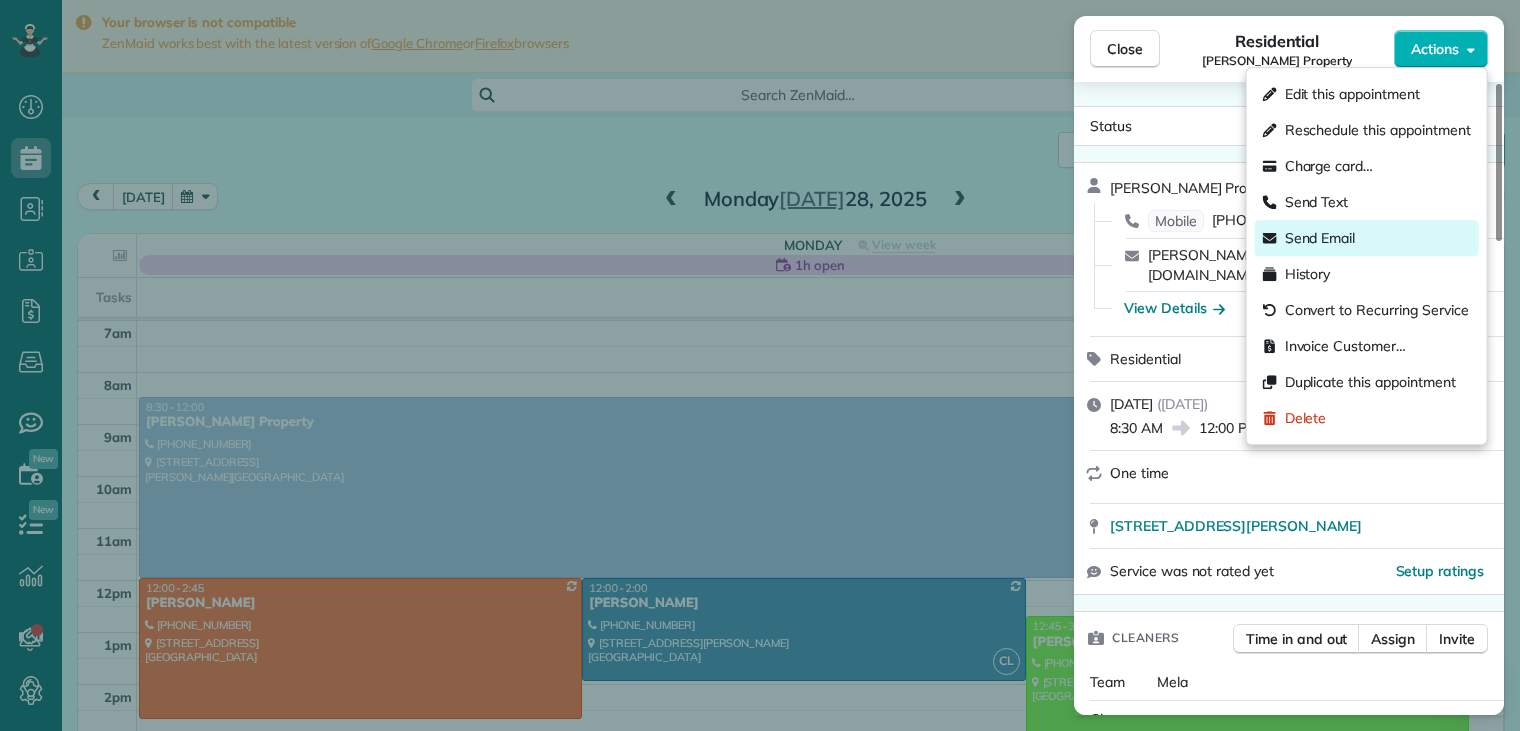 click on "Send Email" at bounding box center (1320, 238) 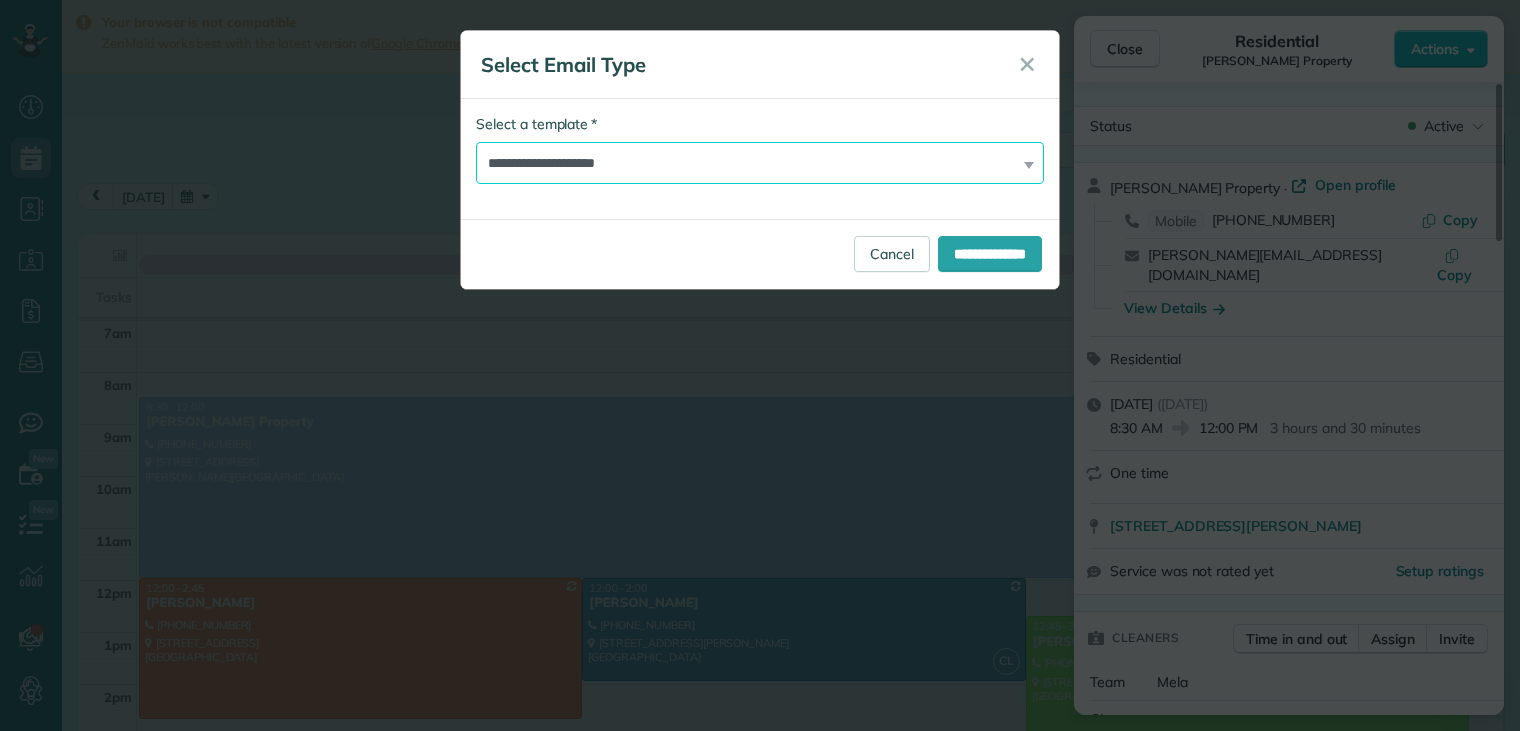 click on "**********" at bounding box center [760, 163] 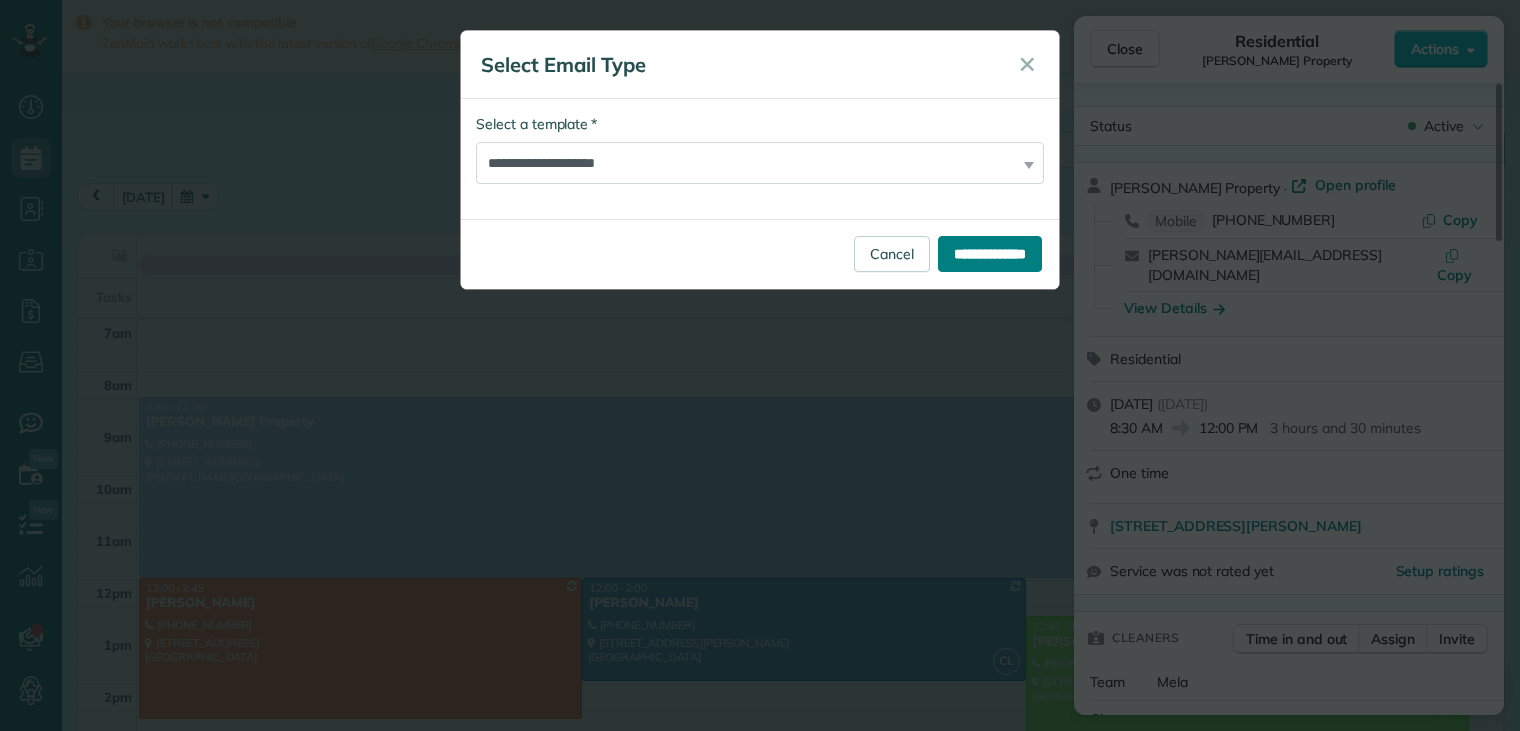 click on "**********" at bounding box center [990, 254] 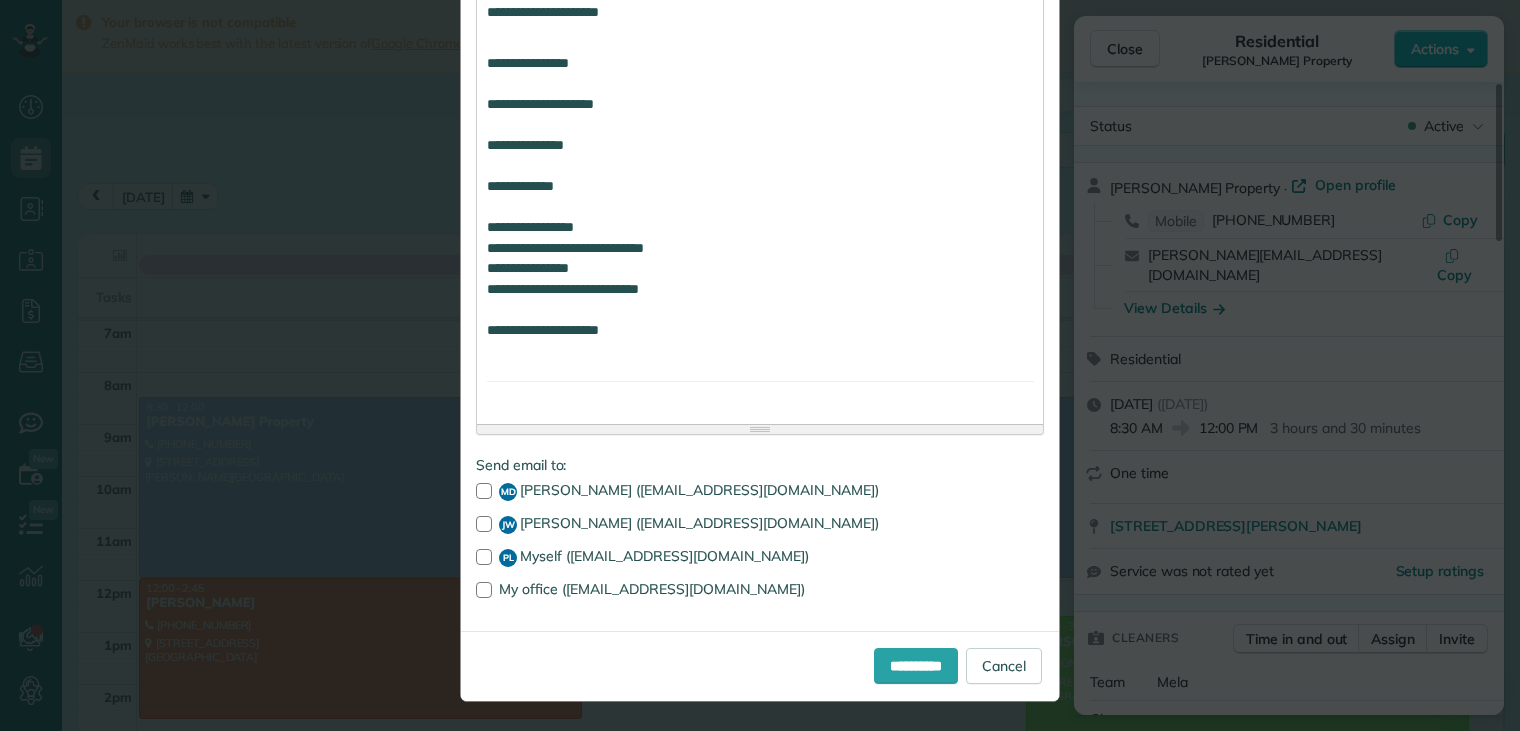 scroll, scrollTop: 1333, scrollLeft: 0, axis: vertical 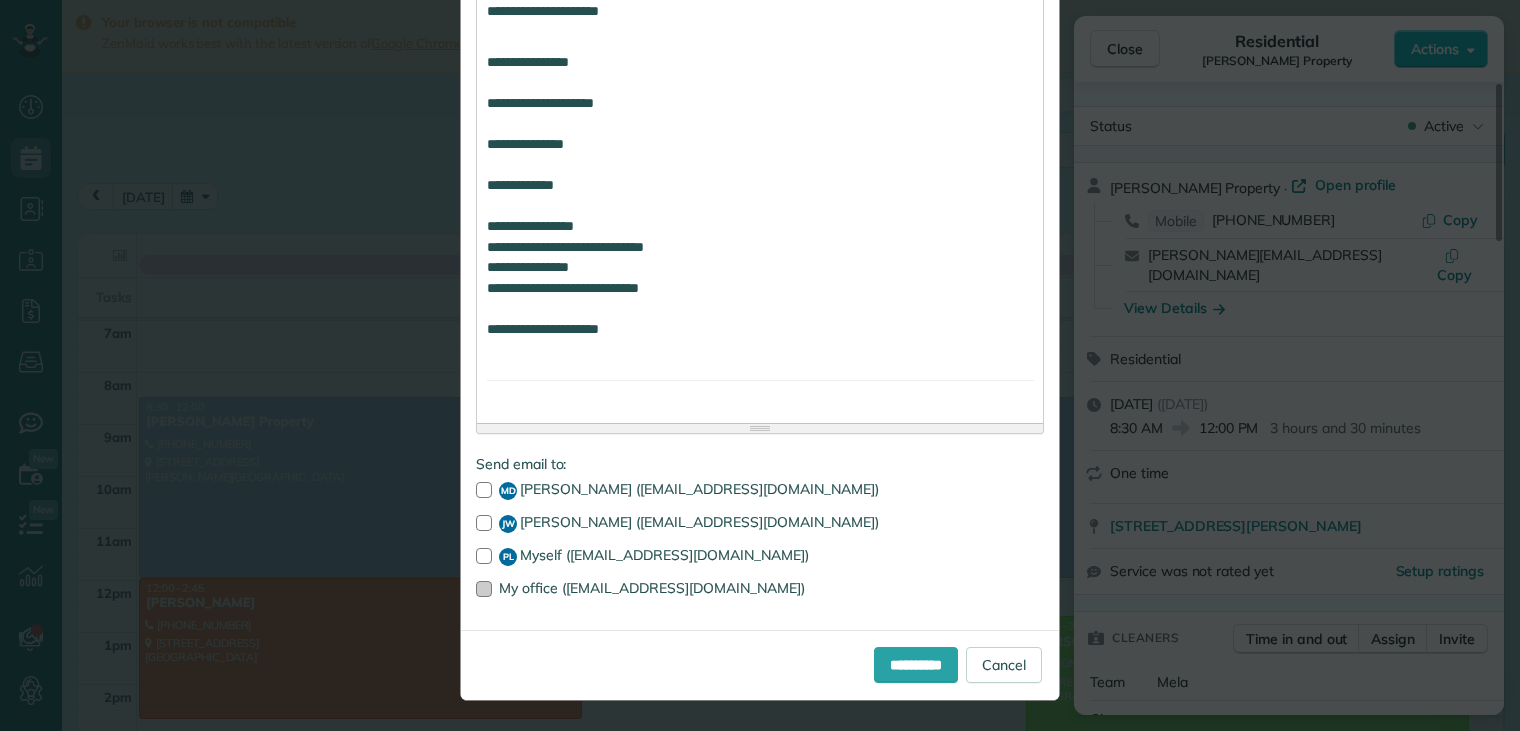click at bounding box center [484, 589] 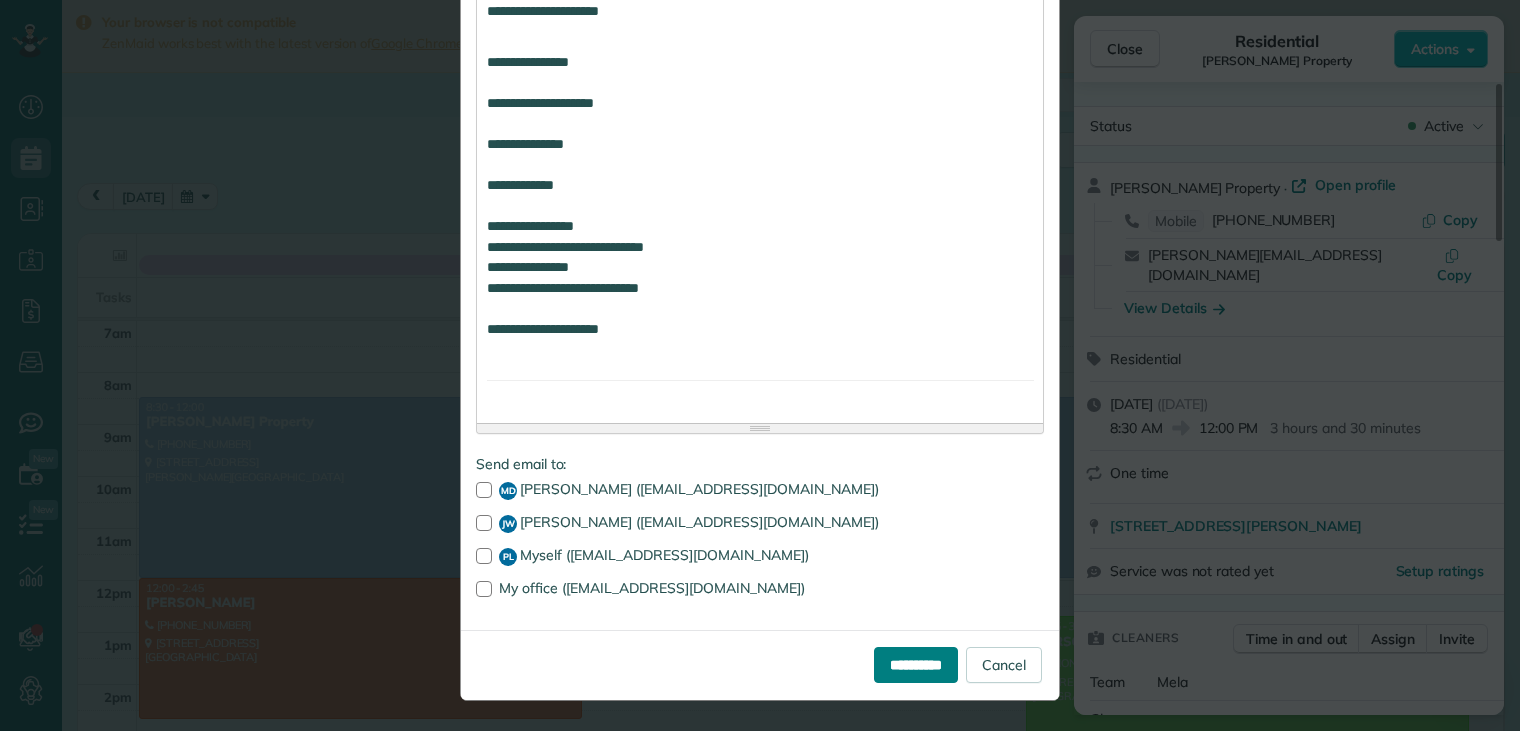 click on "**********" at bounding box center (916, 665) 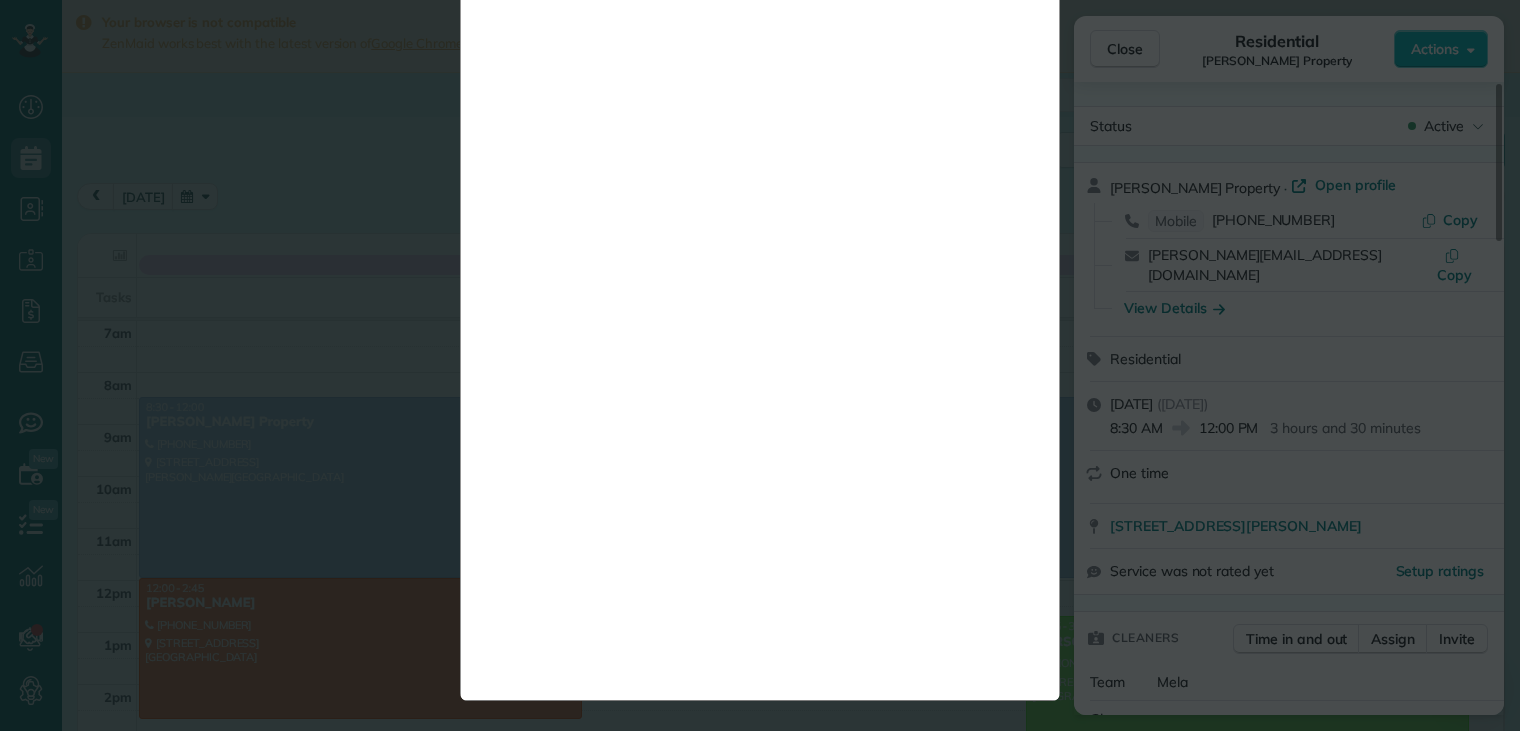 scroll, scrollTop: 0, scrollLeft: 0, axis: both 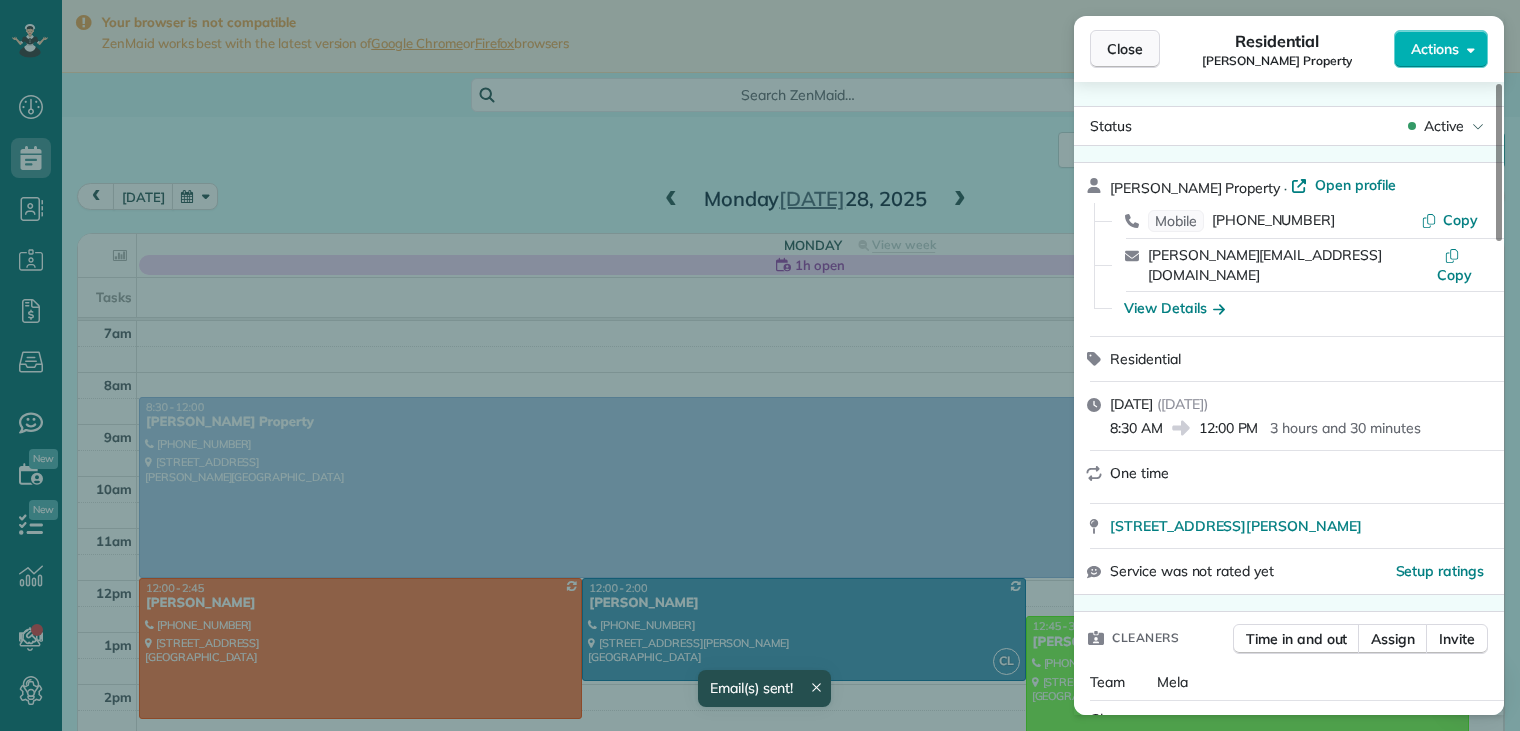 click on "Close" at bounding box center (1125, 49) 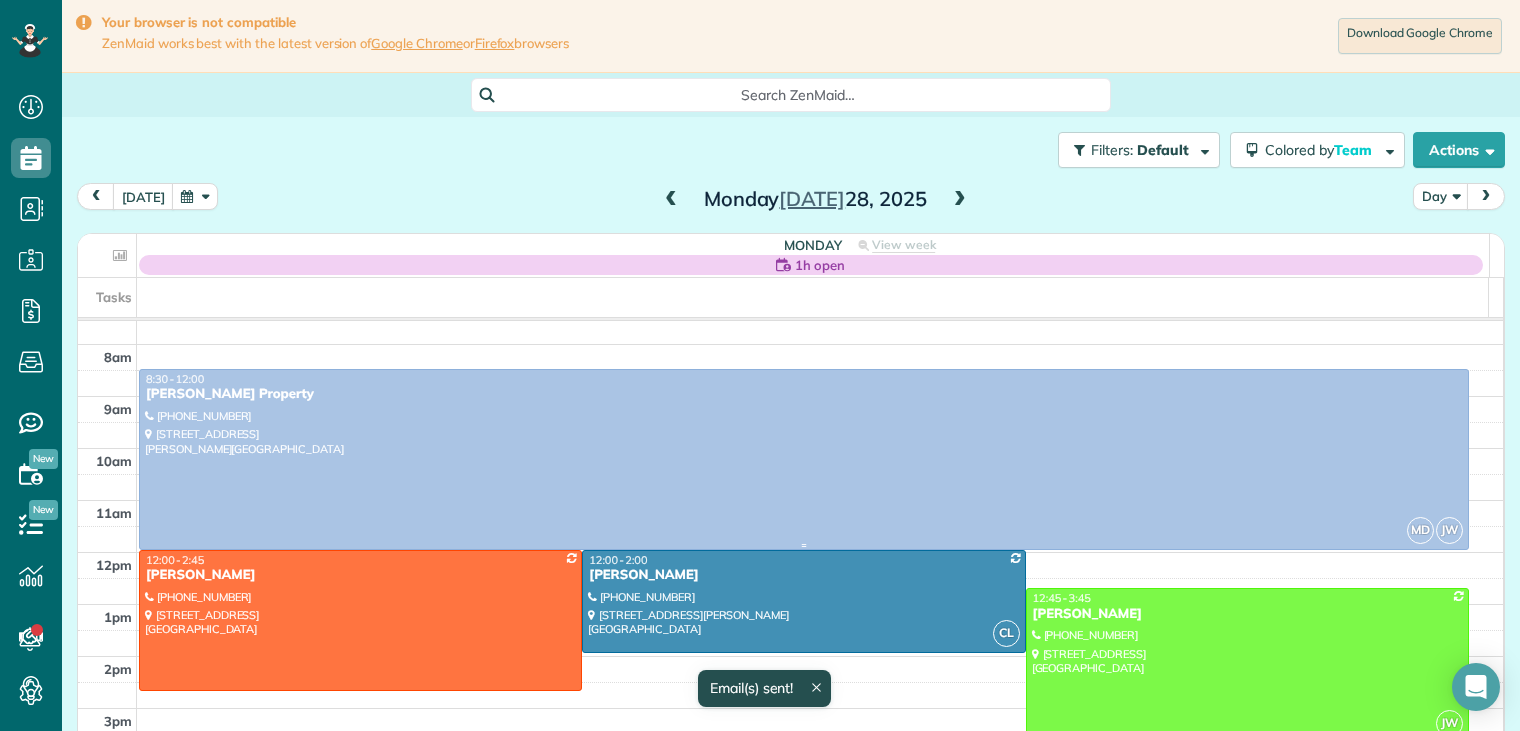 scroll, scrollTop: 212, scrollLeft: 0, axis: vertical 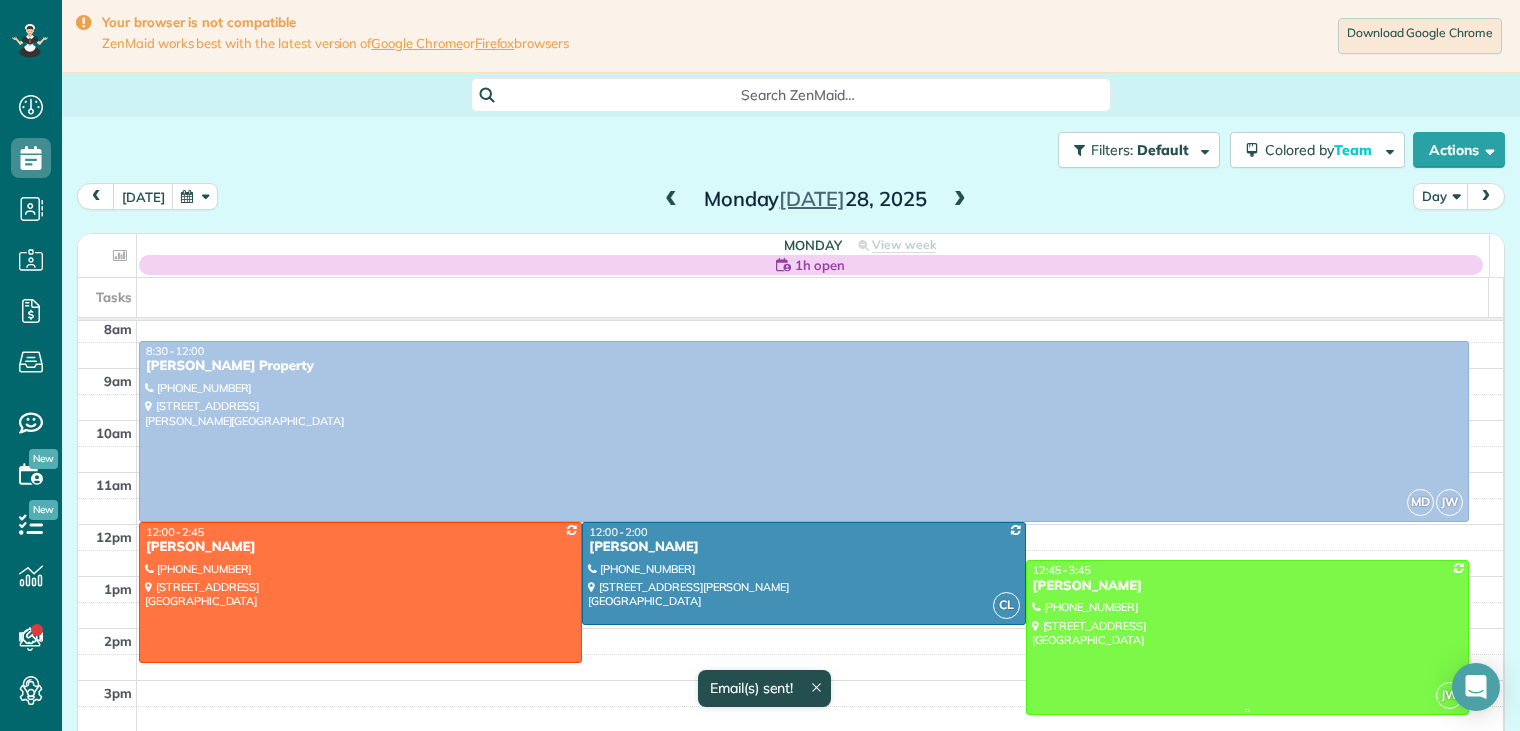 click on "Alex Flores" at bounding box center (1247, 586) 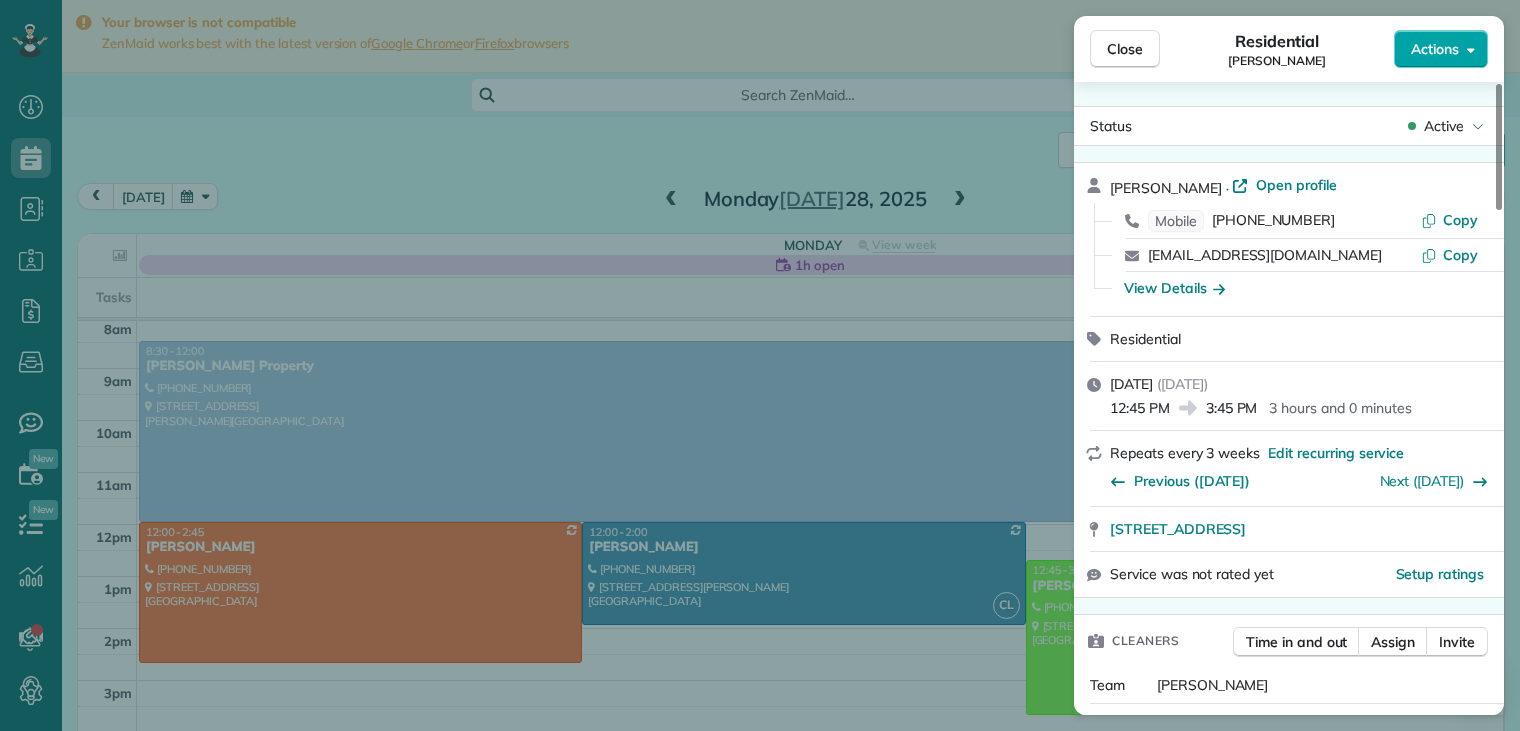 click on "Actions" at bounding box center [1435, 49] 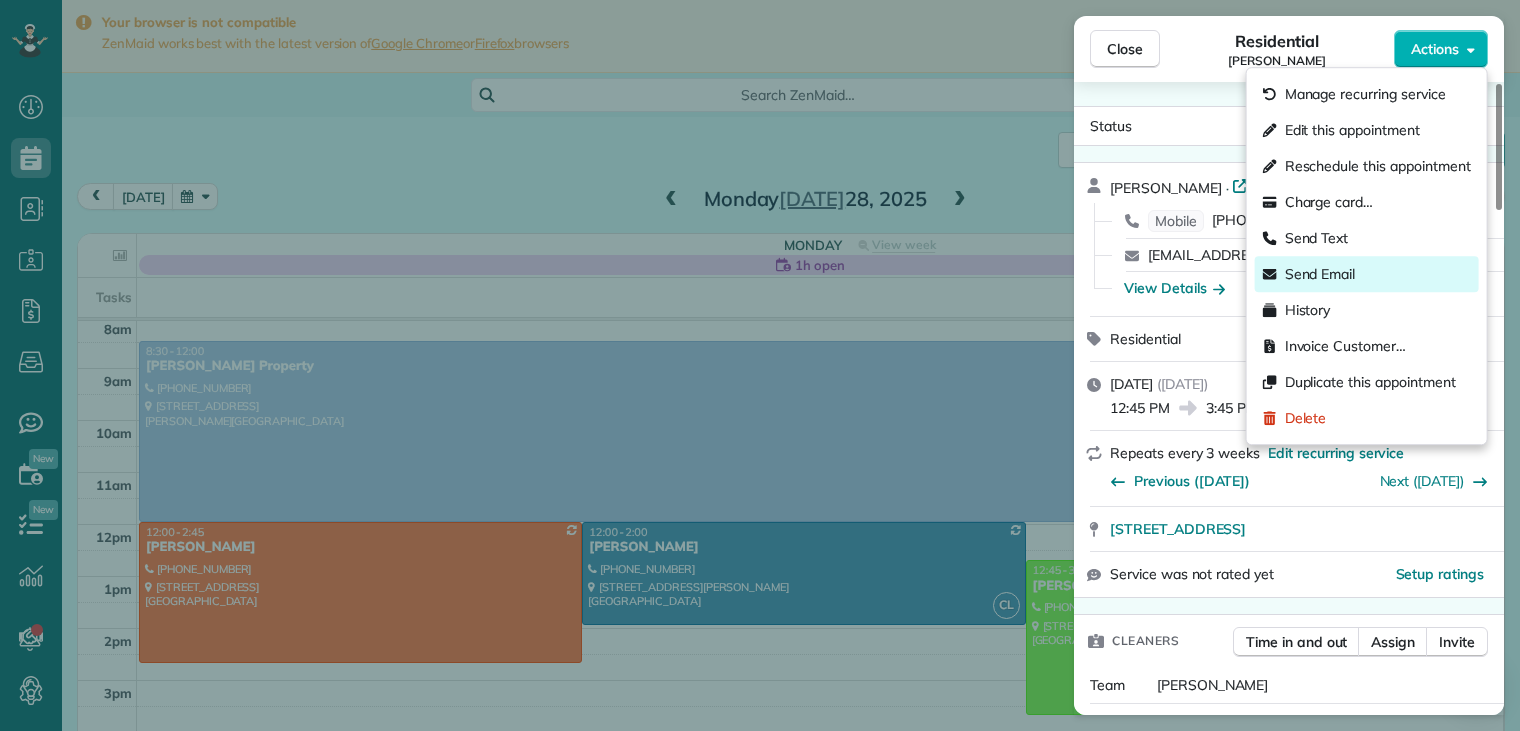 click on "Send Email" at bounding box center [1320, 274] 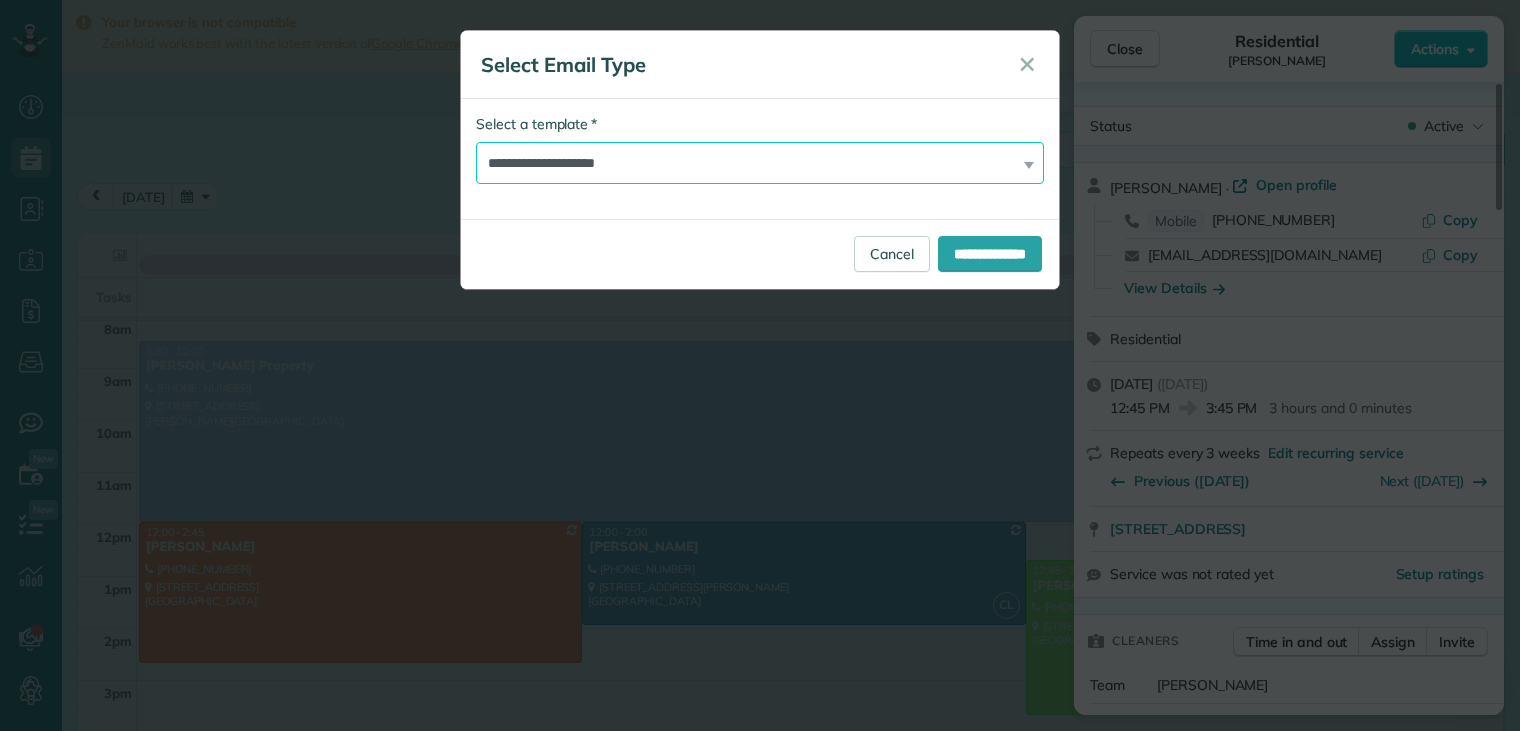click on "**********" at bounding box center (760, 163) 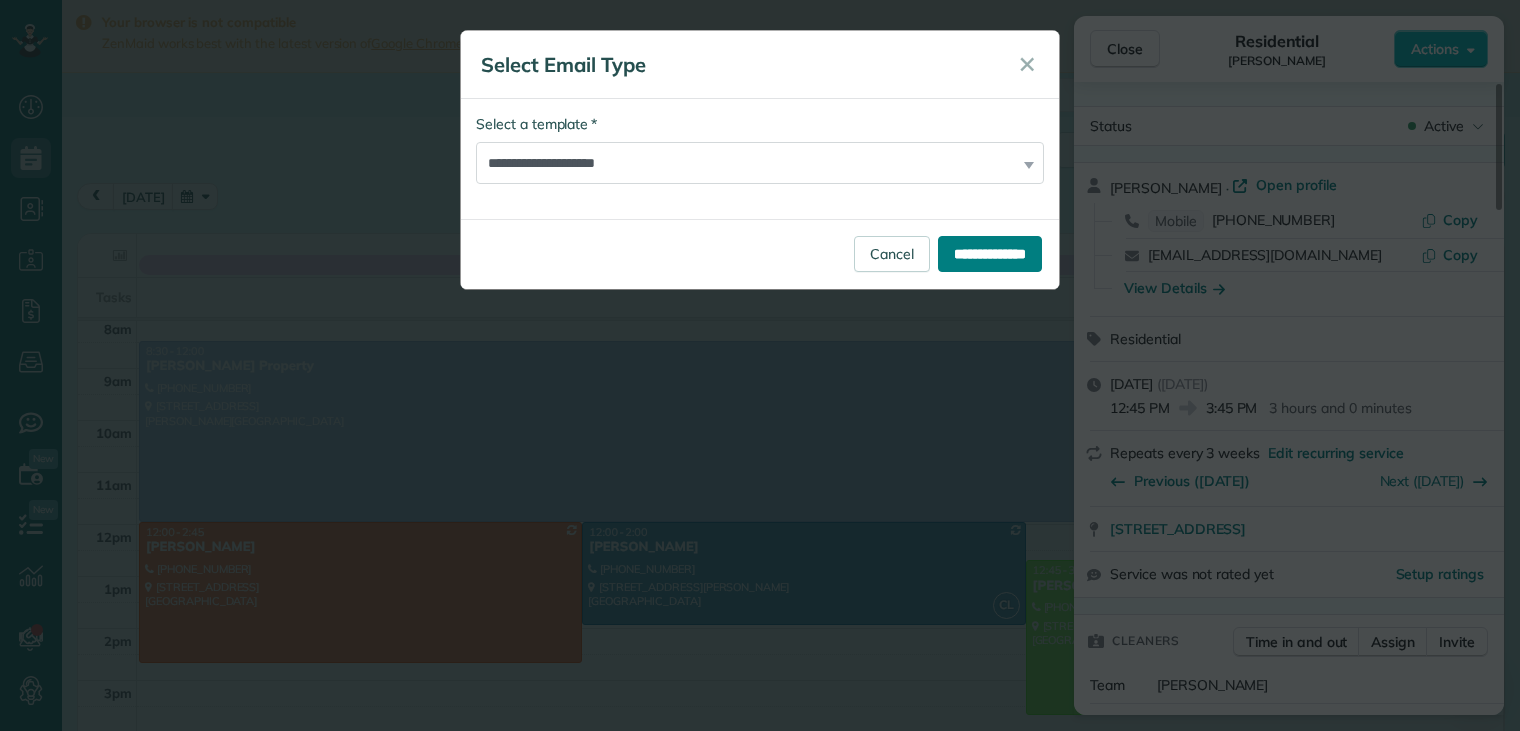 click on "**********" at bounding box center (990, 254) 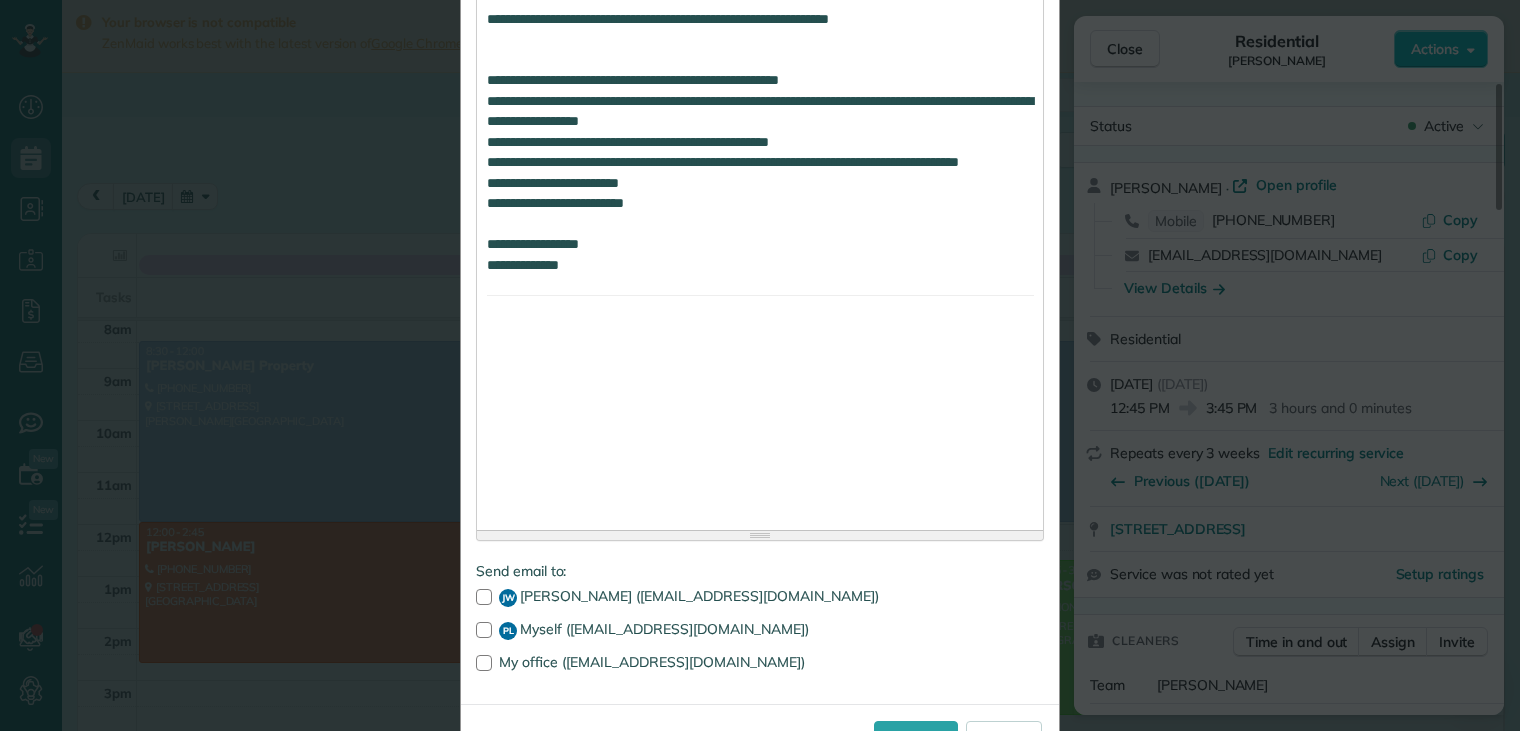 scroll, scrollTop: 2395, scrollLeft: 0, axis: vertical 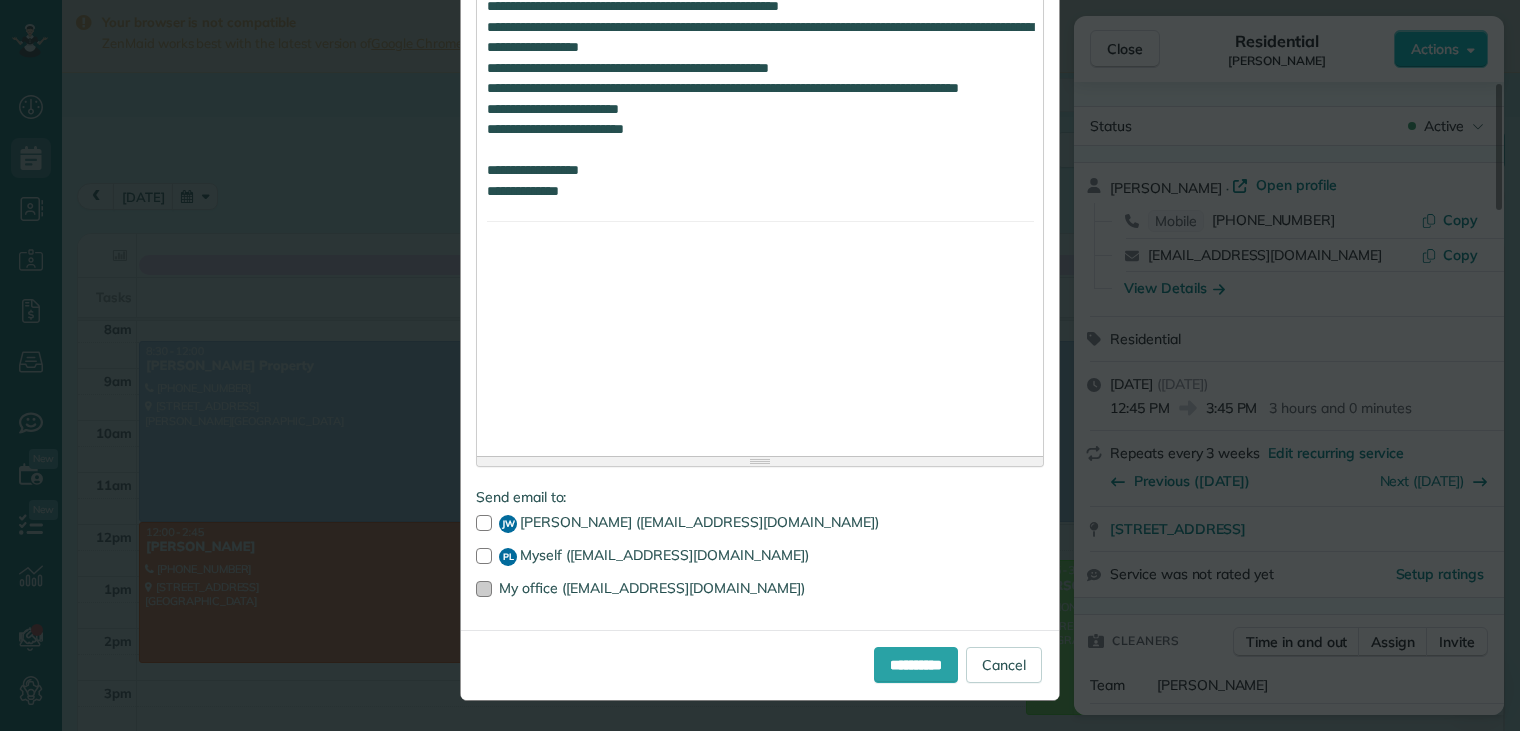 click at bounding box center [484, 589] 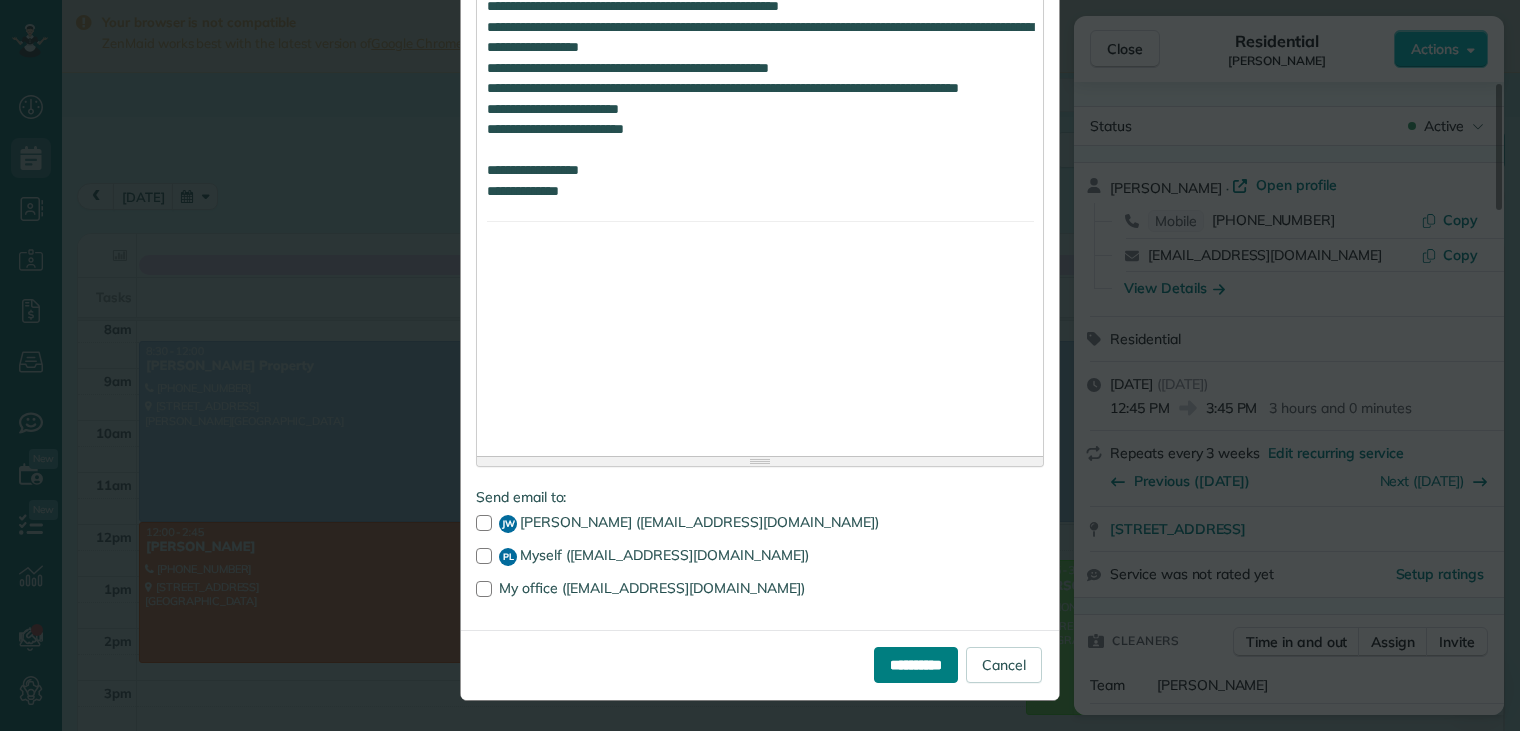 click on "**********" at bounding box center (916, 665) 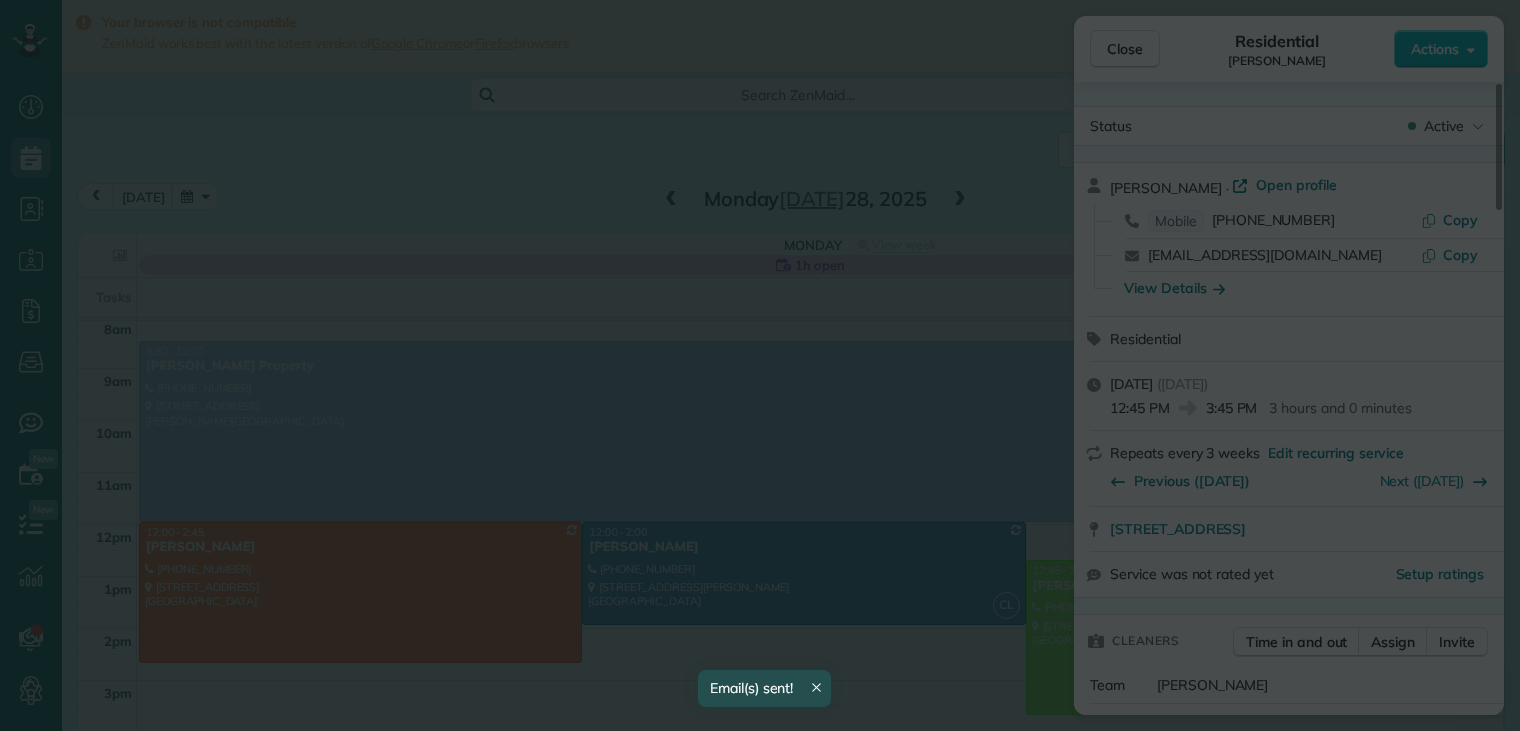 scroll, scrollTop: 0, scrollLeft: 0, axis: both 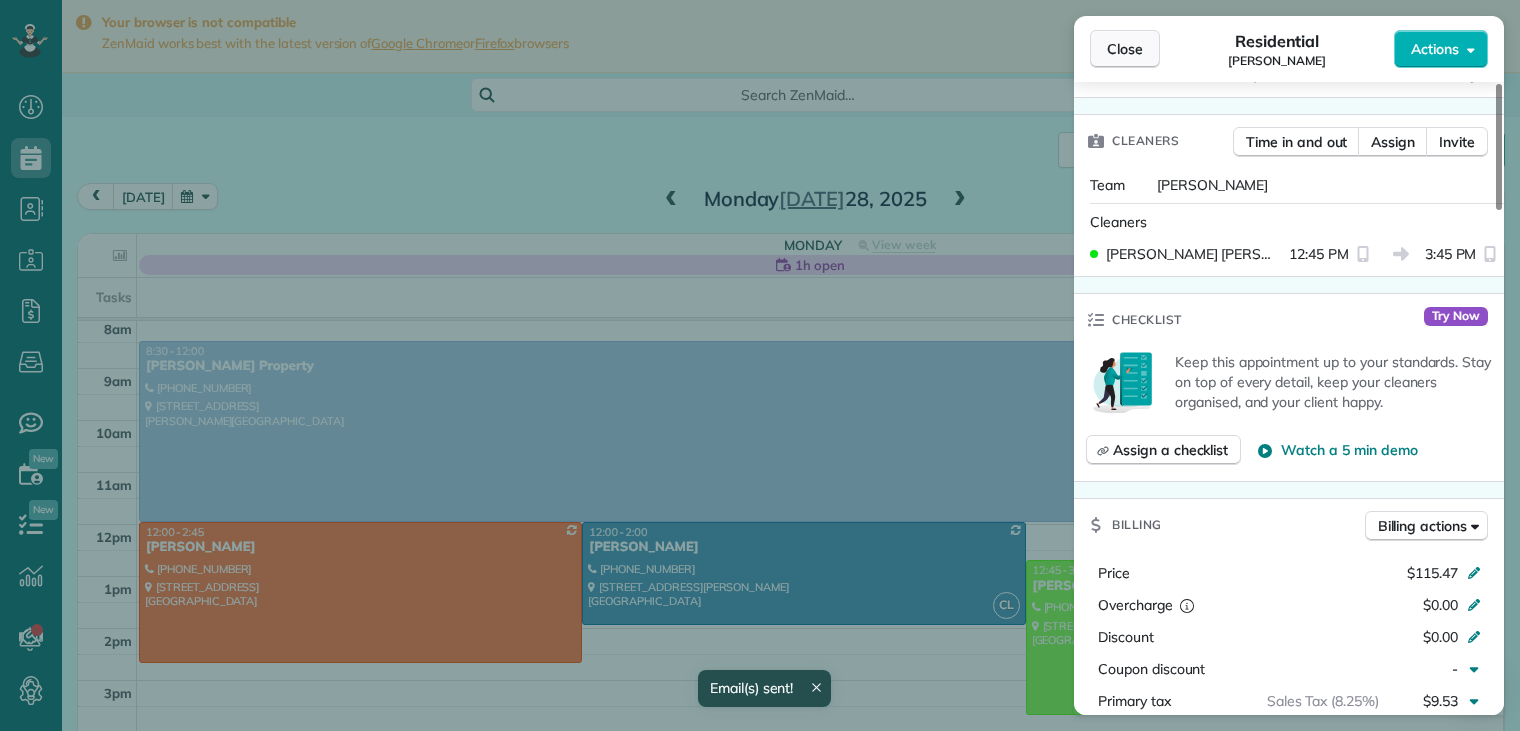 click on "Close" at bounding box center (1125, 49) 